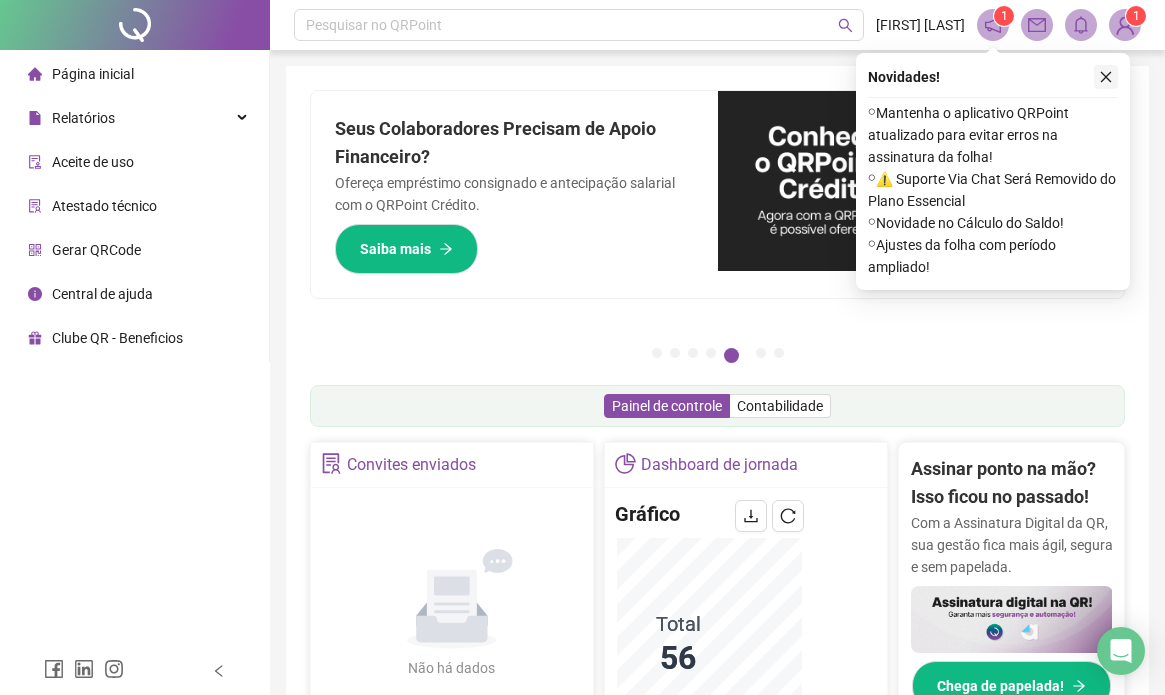 scroll, scrollTop: 0, scrollLeft: 0, axis: both 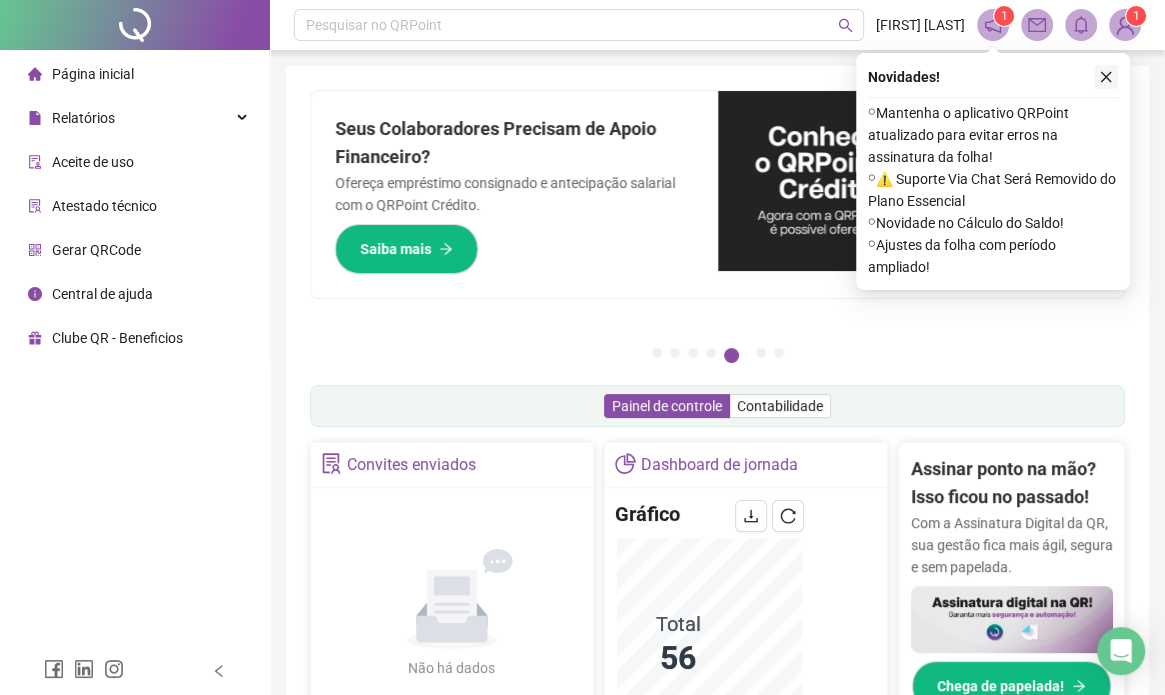 click 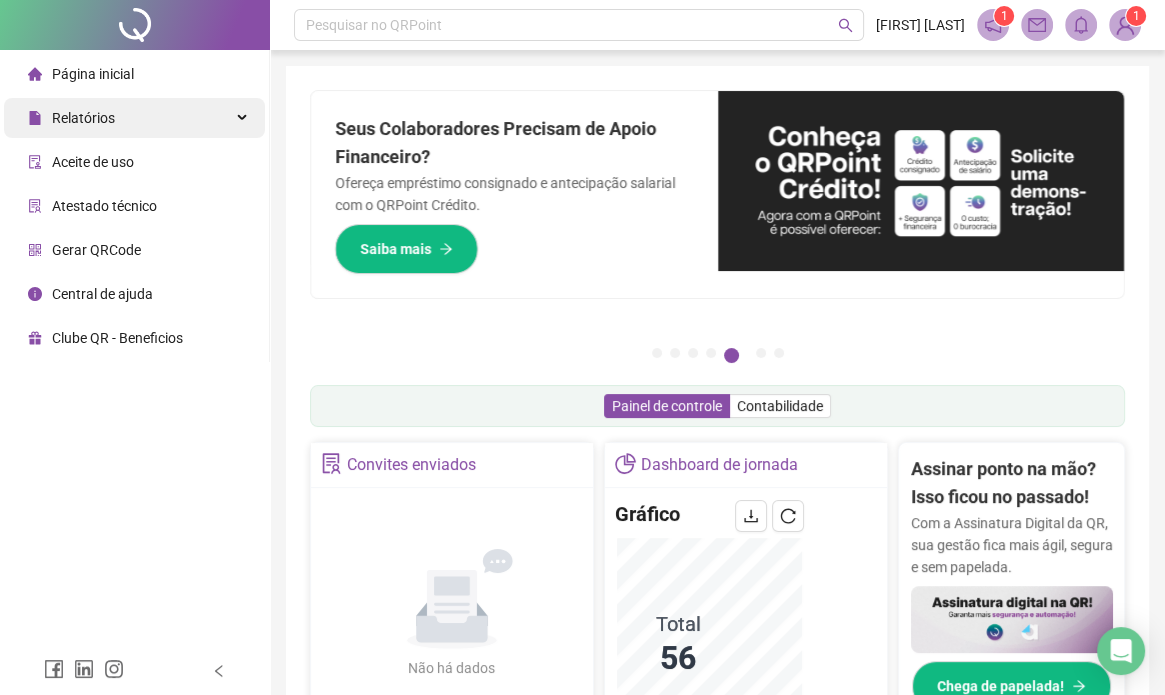 click on "Relatórios" at bounding box center [83, 118] 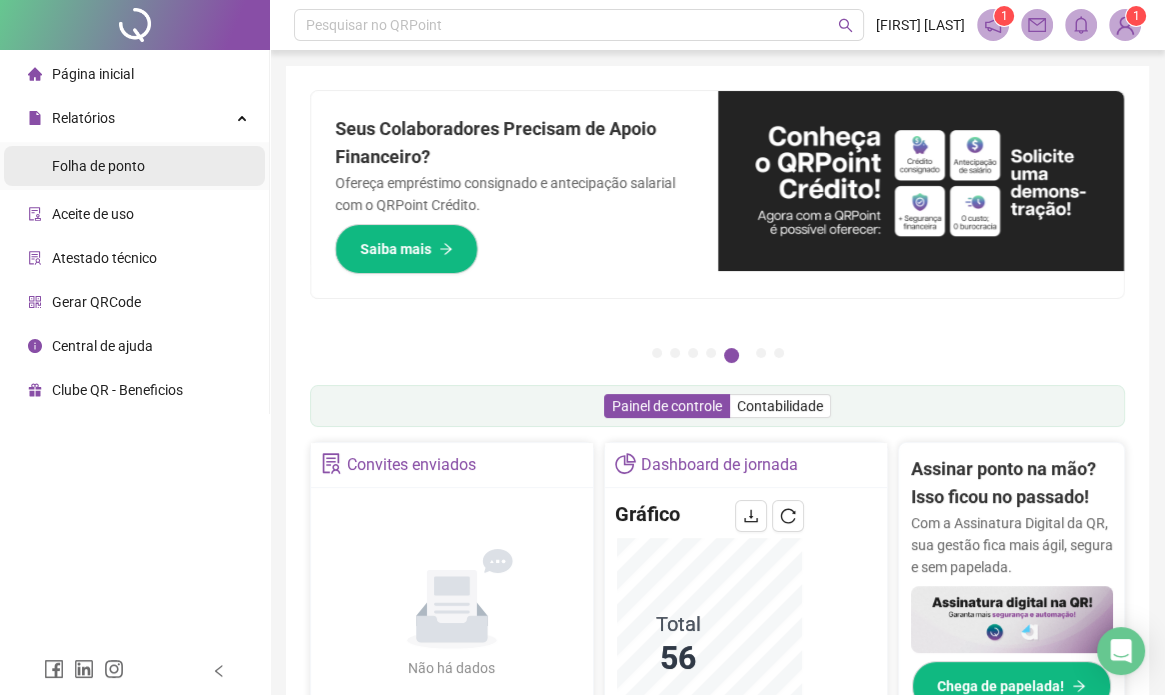 click on "Folha de ponto" at bounding box center [98, 166] 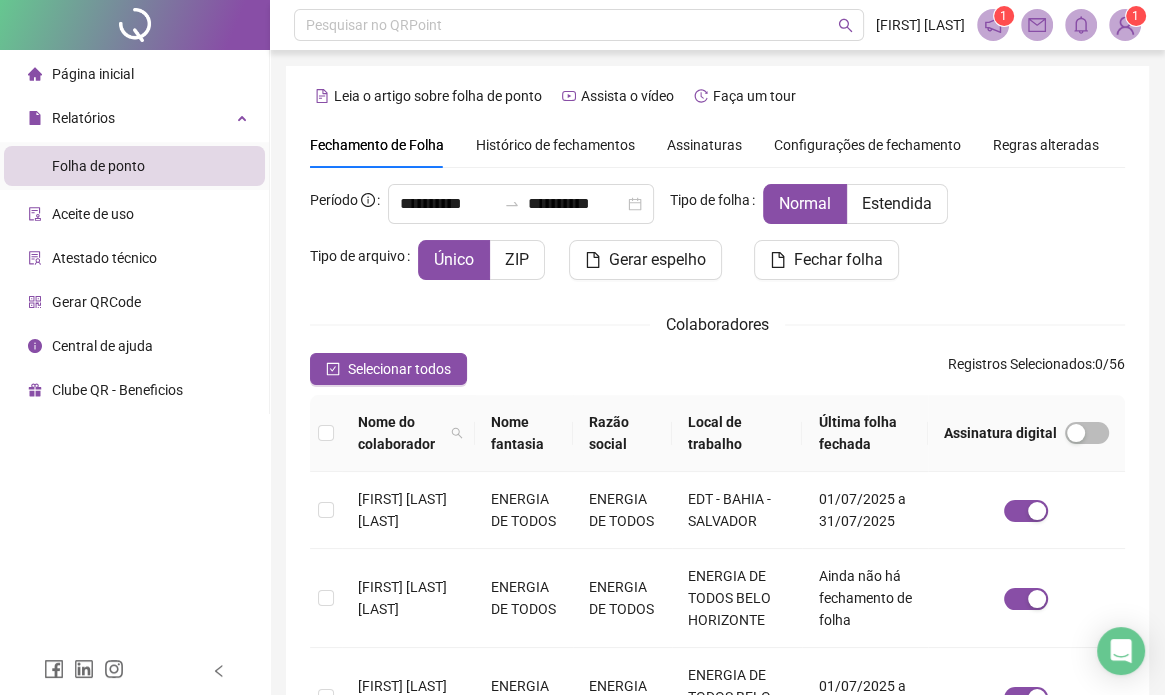 scroll, scrollTop: 85, scrollLeft: 0, axis: vertical 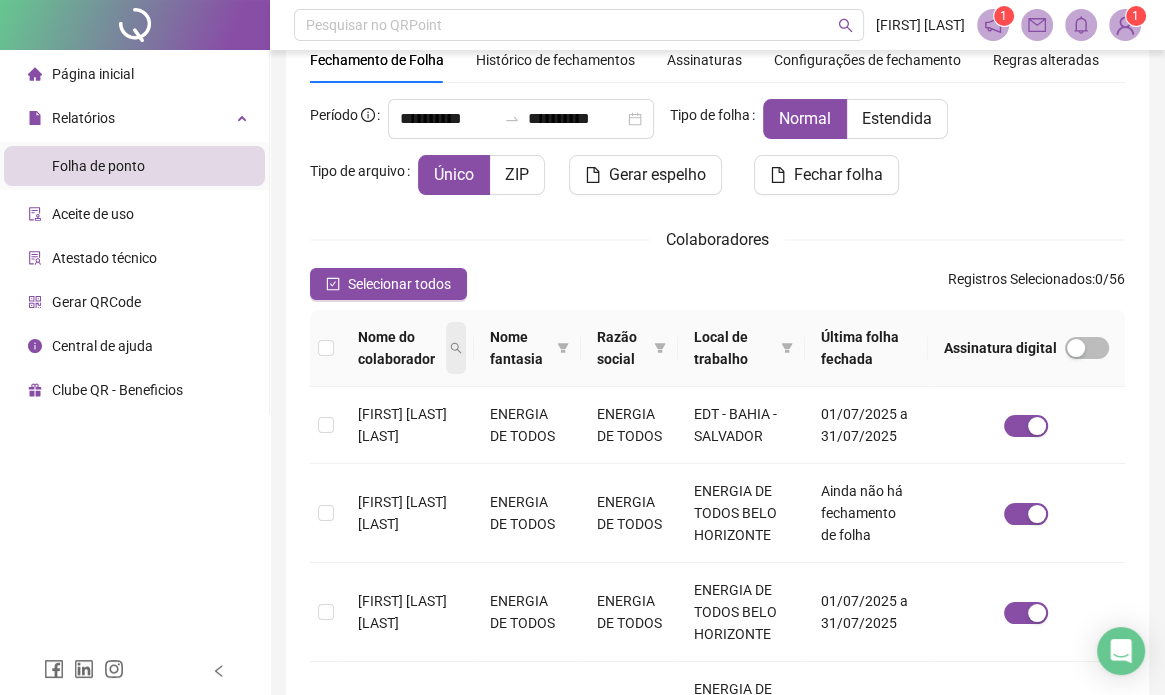 click at bounding box center (456, 348) 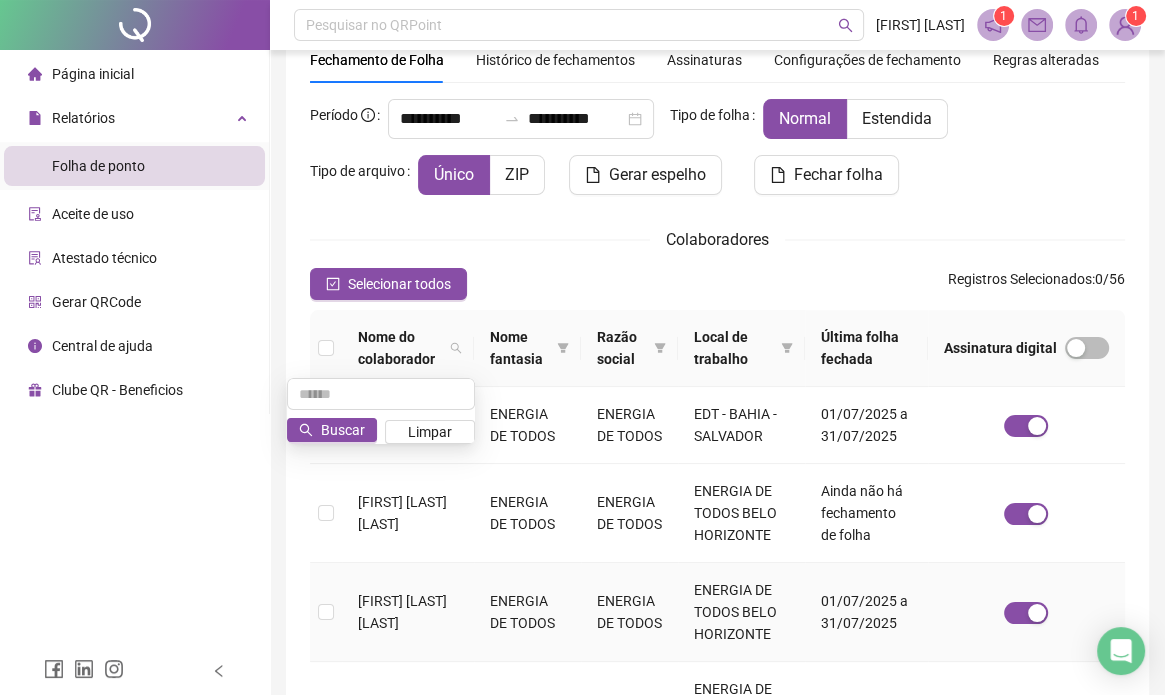 click on "[FIRST] [LAST] [LAST]" at bounding box center [402, 612] 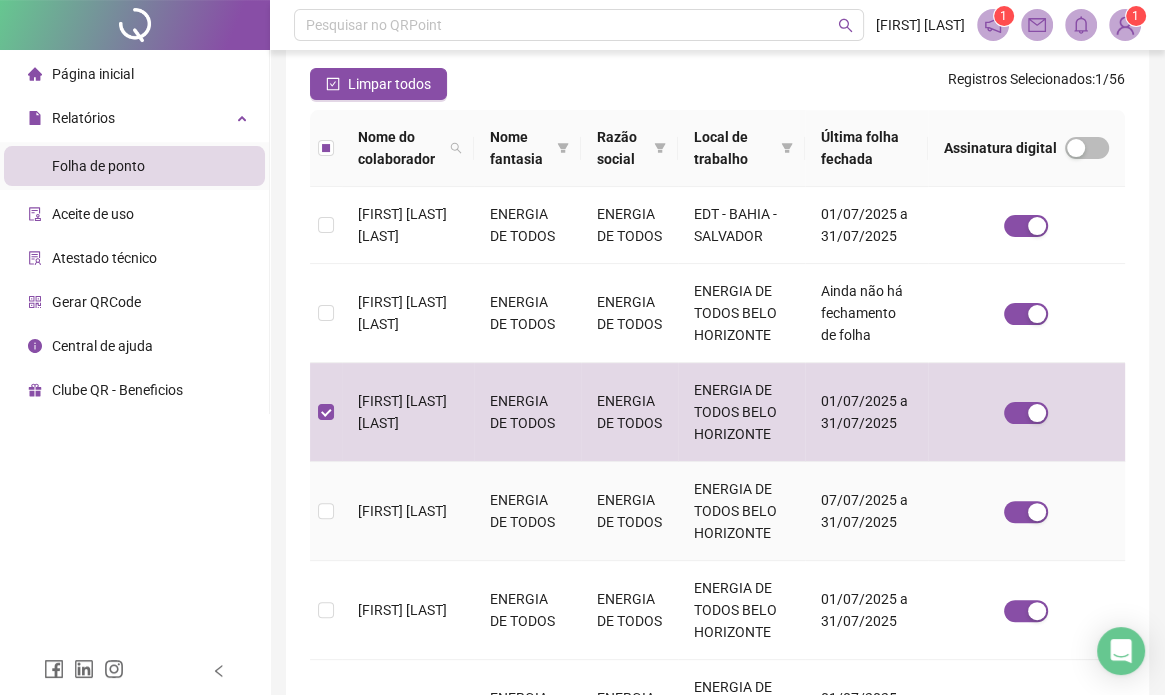 click on "[FIRST] [LAST]" at bounding box center [408, 511] 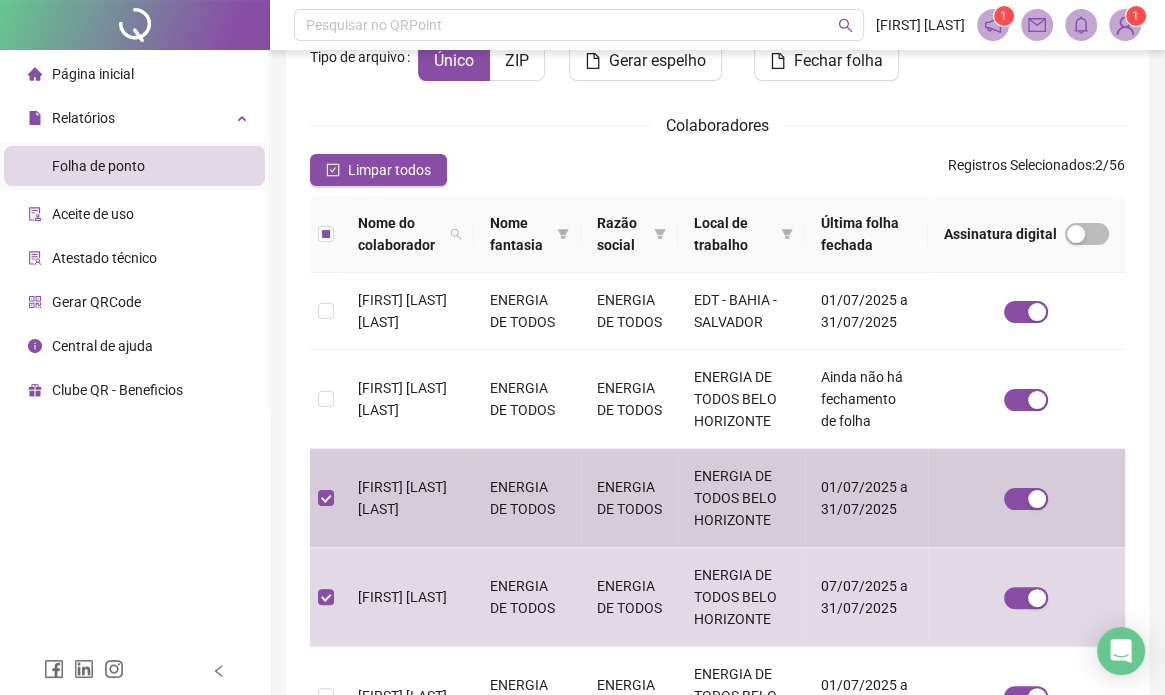 scroll, scrollTop: 0, scrollLeft: 0, axis: both 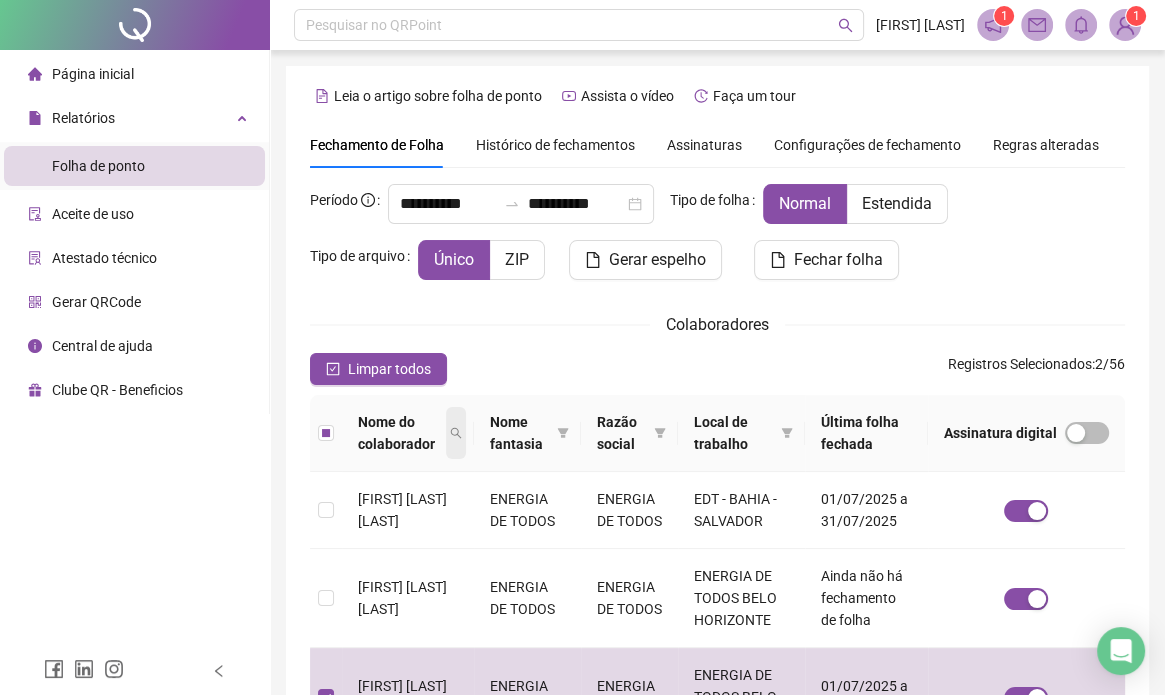 click at bounding box center [456, 433] 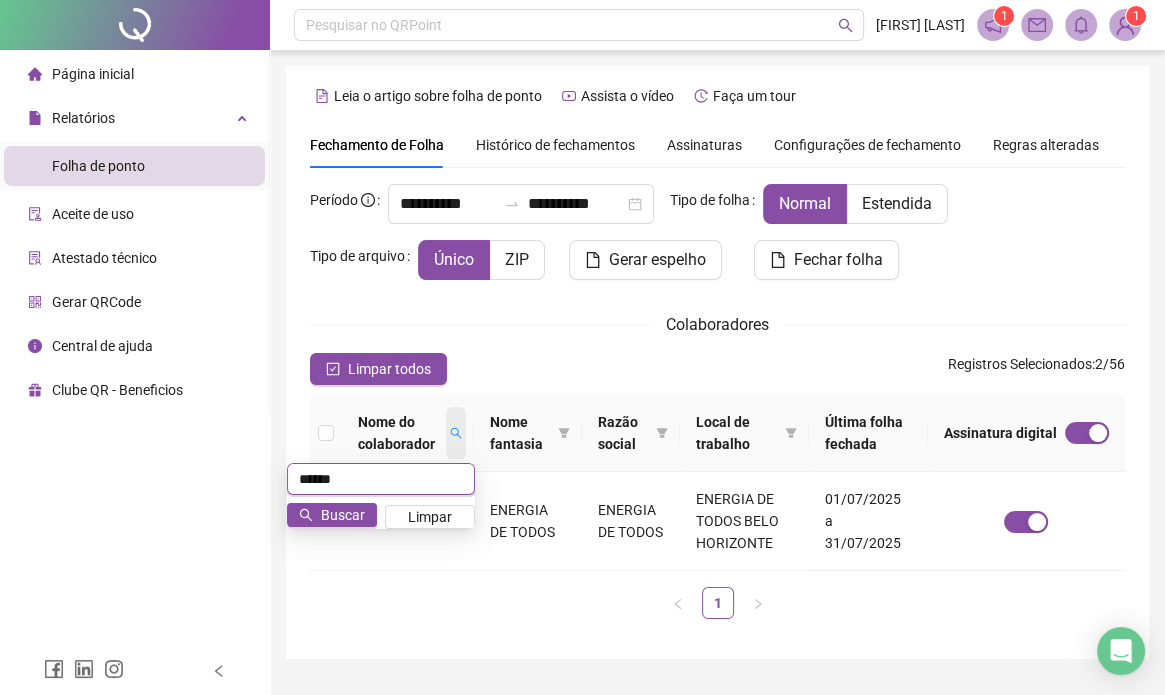 scroll, scrollTop: 49, scrollLeft: 0, axis: vertical 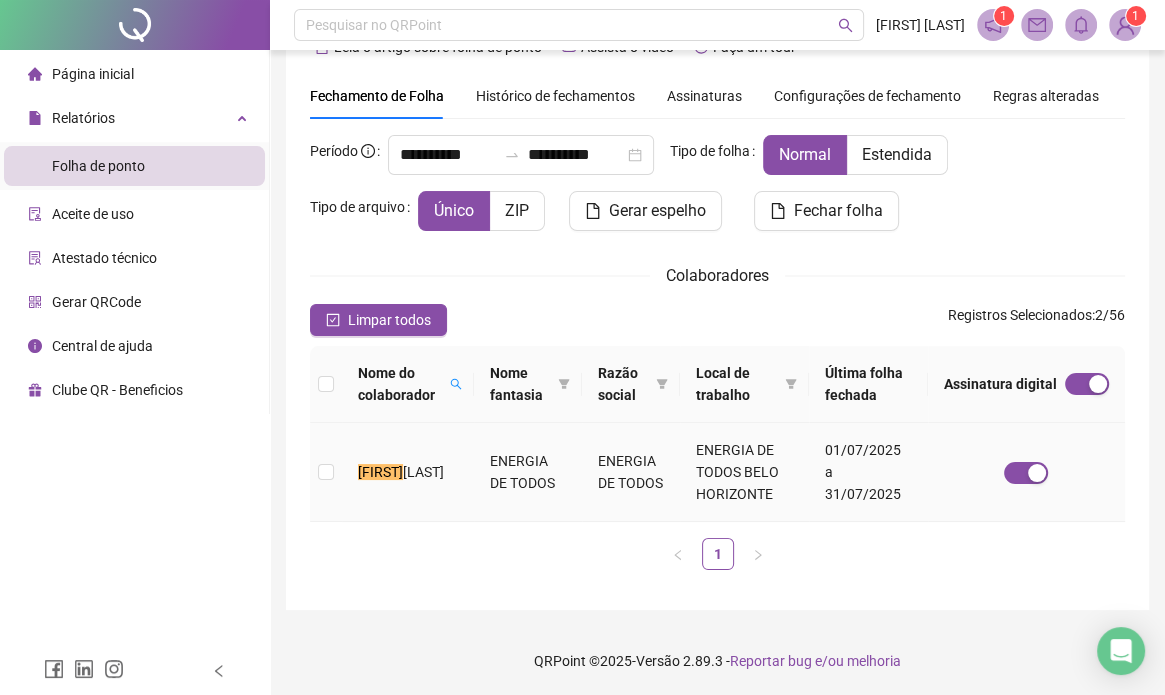 click on "[LAST]" at bounding box center (423, 472) 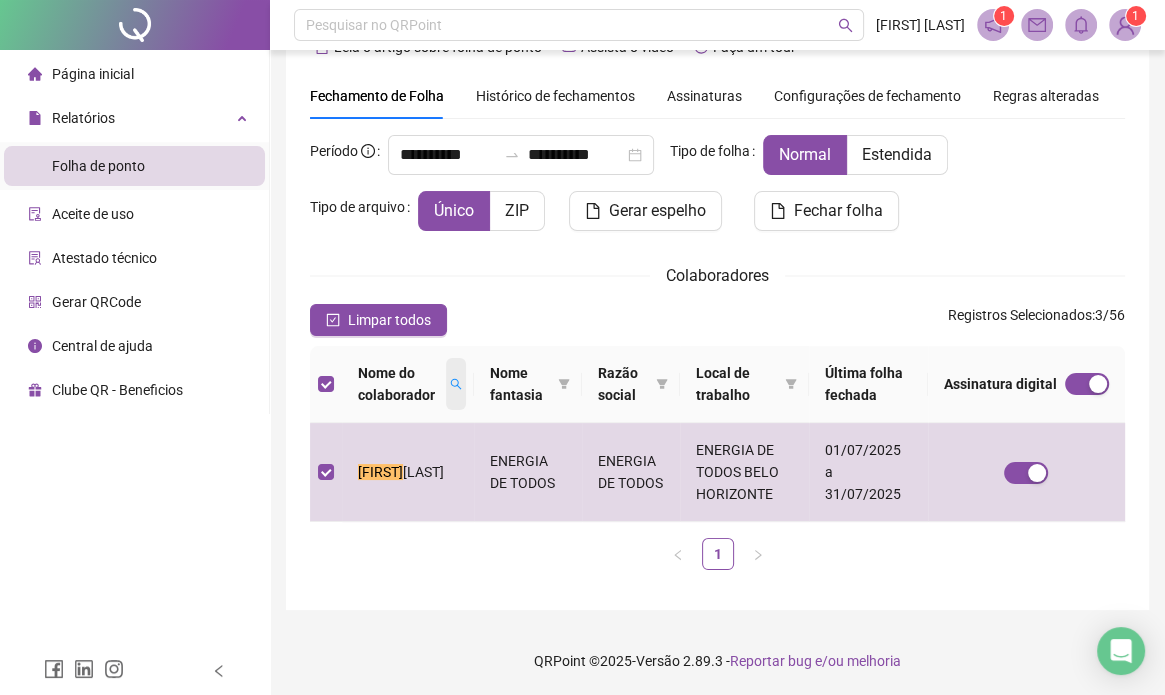 click 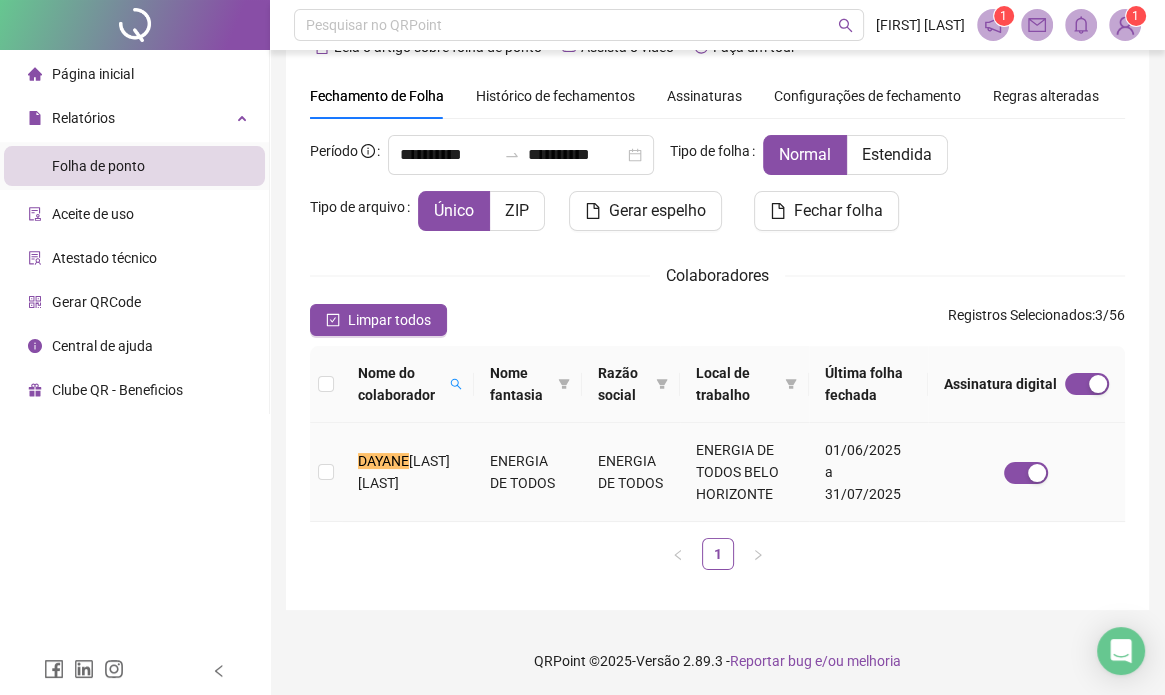 click on "[FIRST] [LAST]" at bounding box center (408, 472) 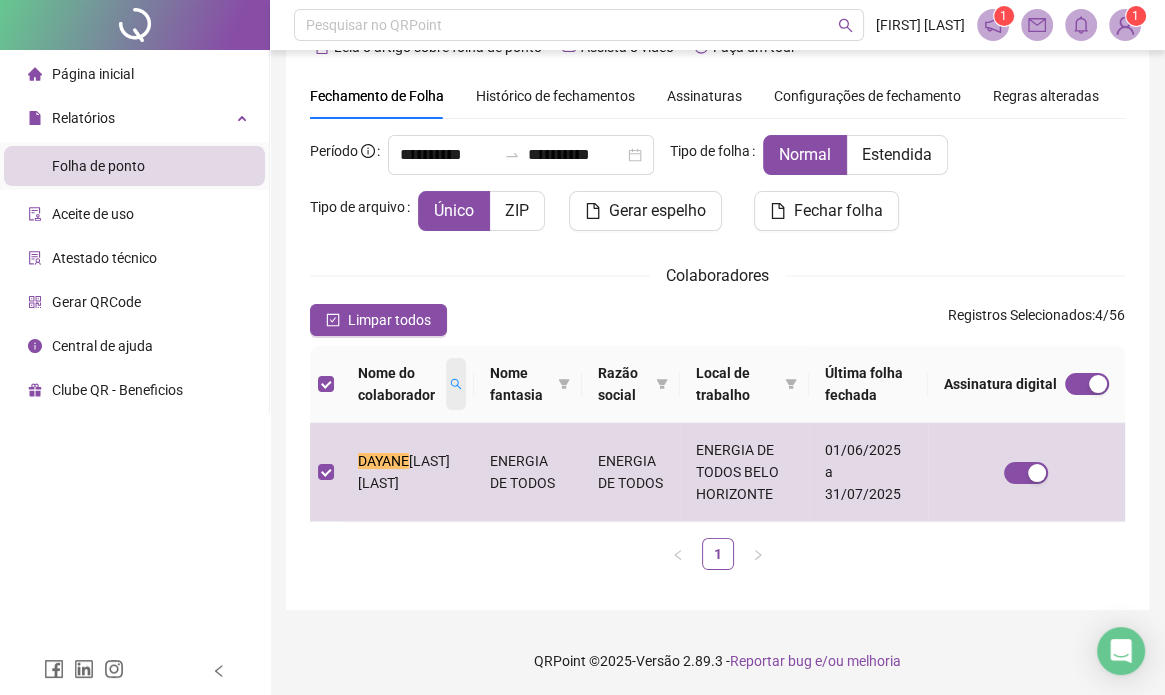 drag, startPoint x: 460, startPoint y: 368, endPoint x: 450, endPoint y: 381, distance: 16.40122 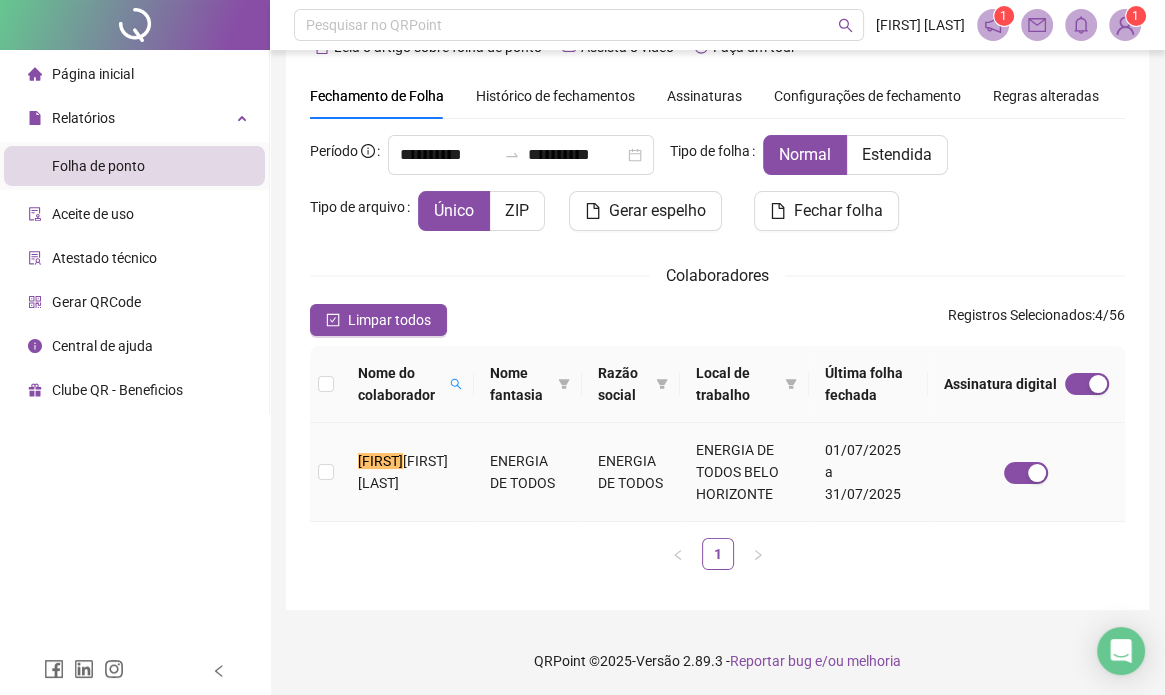 click on "[FIRST] [LAST]" at bounding box center (403, 472) 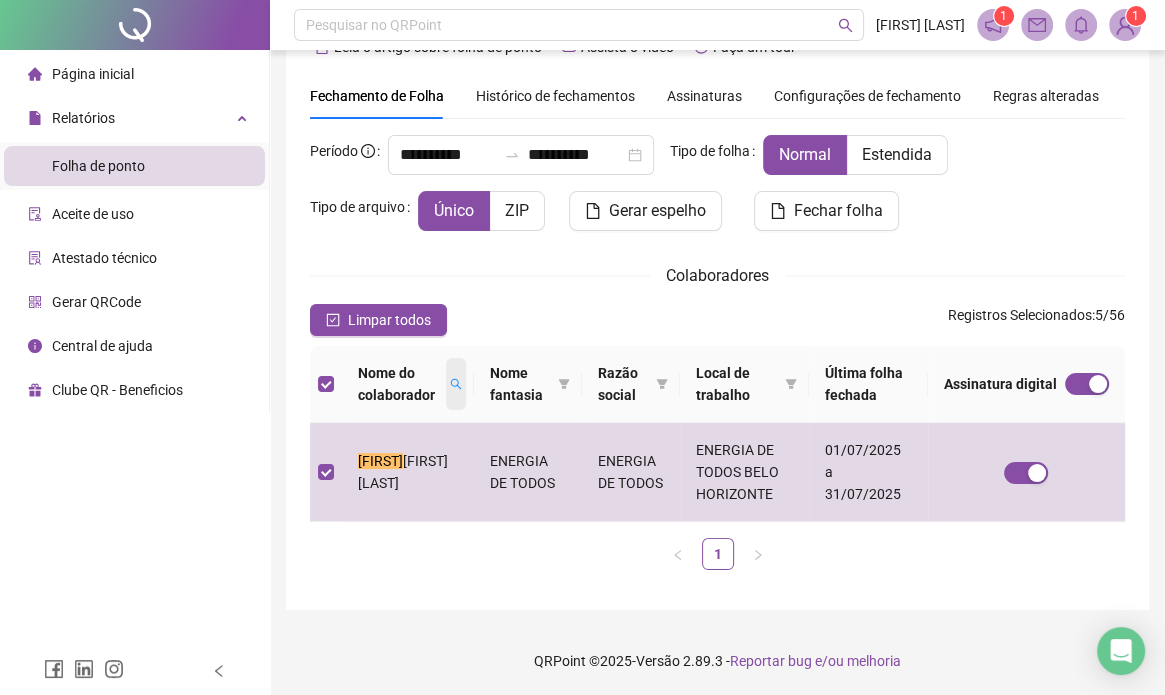 click 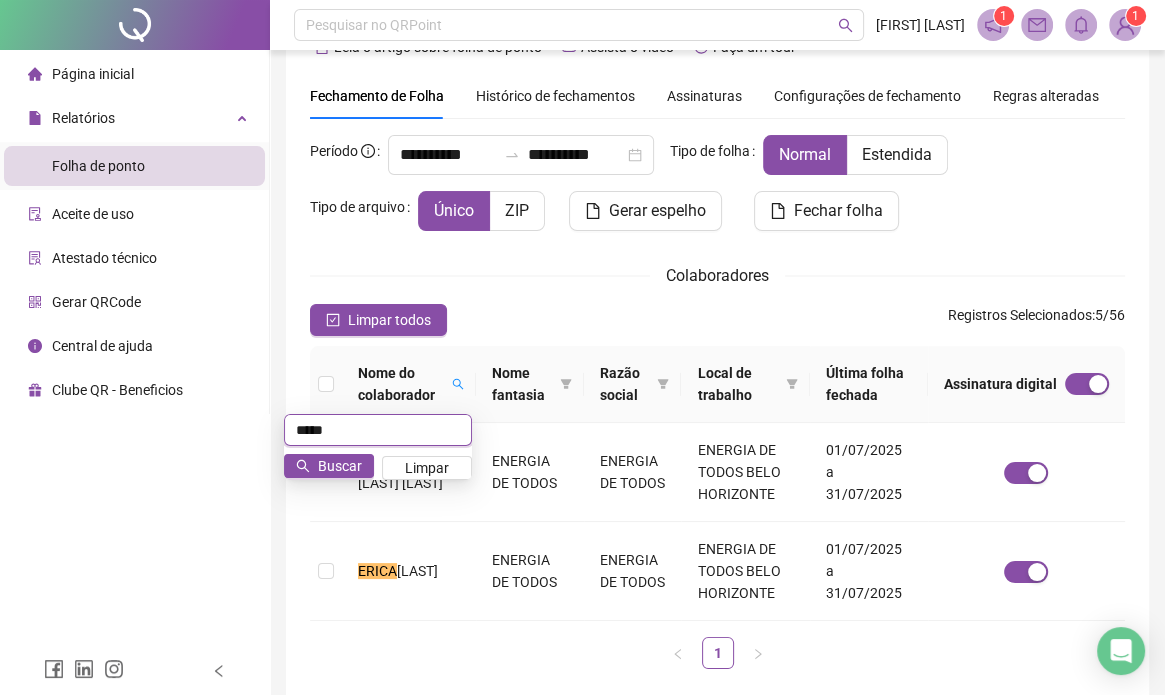 scroll, scrollTop: 85, scrollLeft: 0, axis: vertical 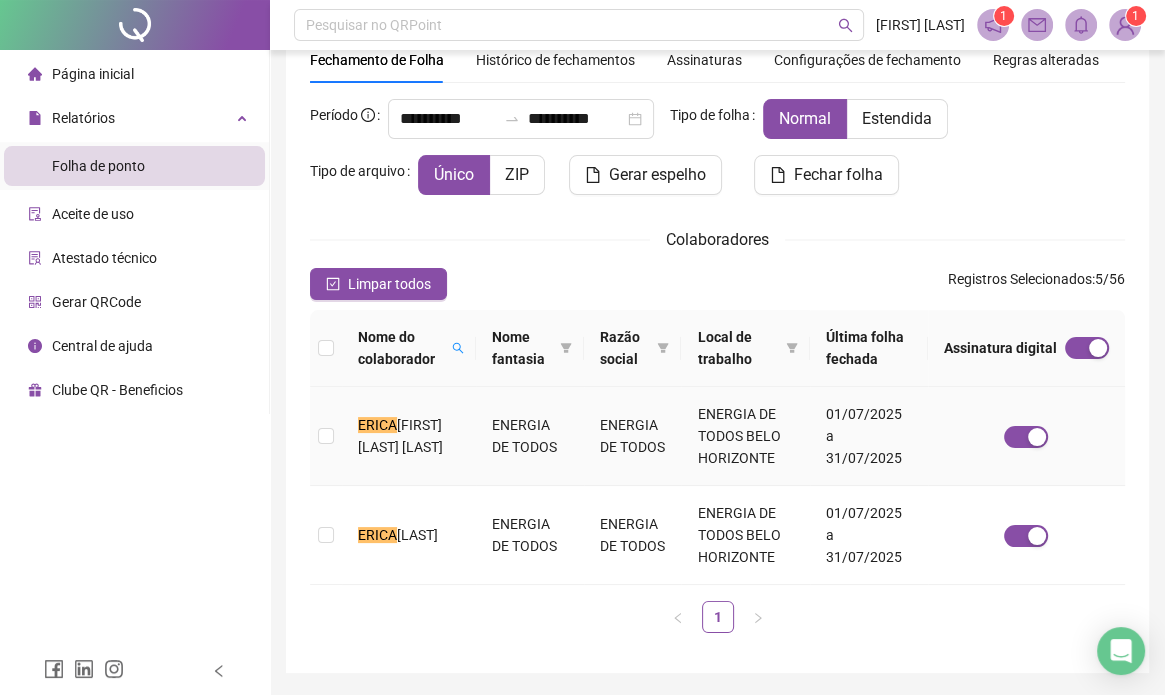 click on "[FIRST] [LAST] [LAST]" at bounding box center (400, 436) 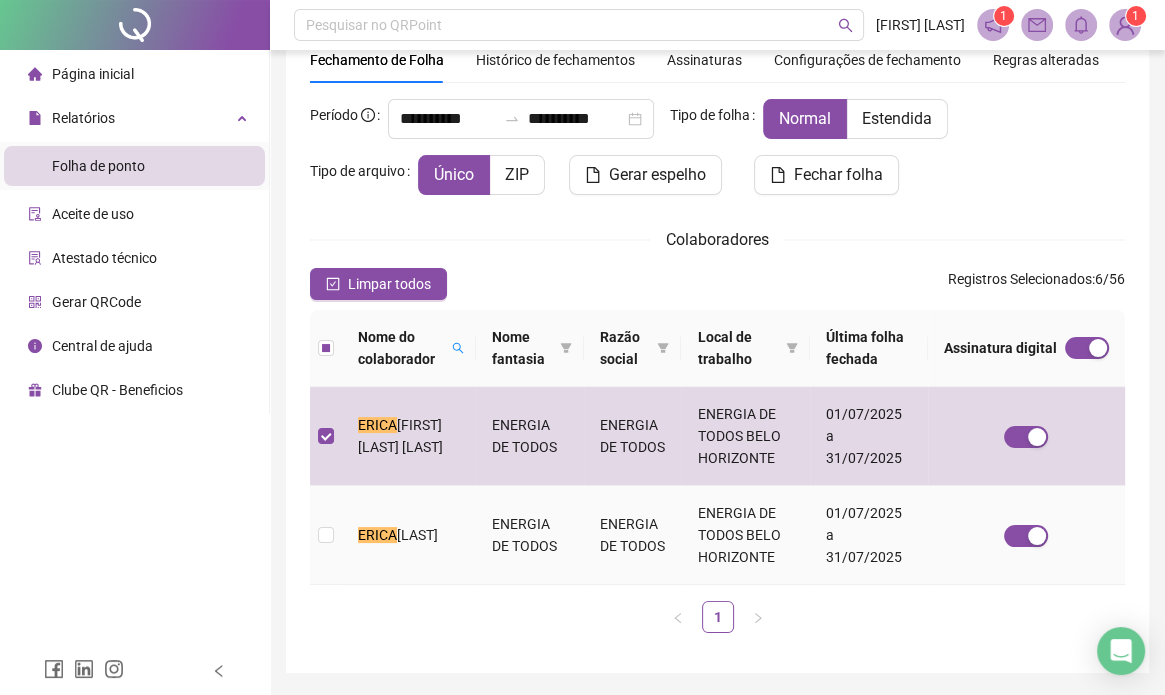 drag, startPoint x: 421, startPoint y: 522, endPoint x: 577, endPoint y: 496, distance: 158.15182 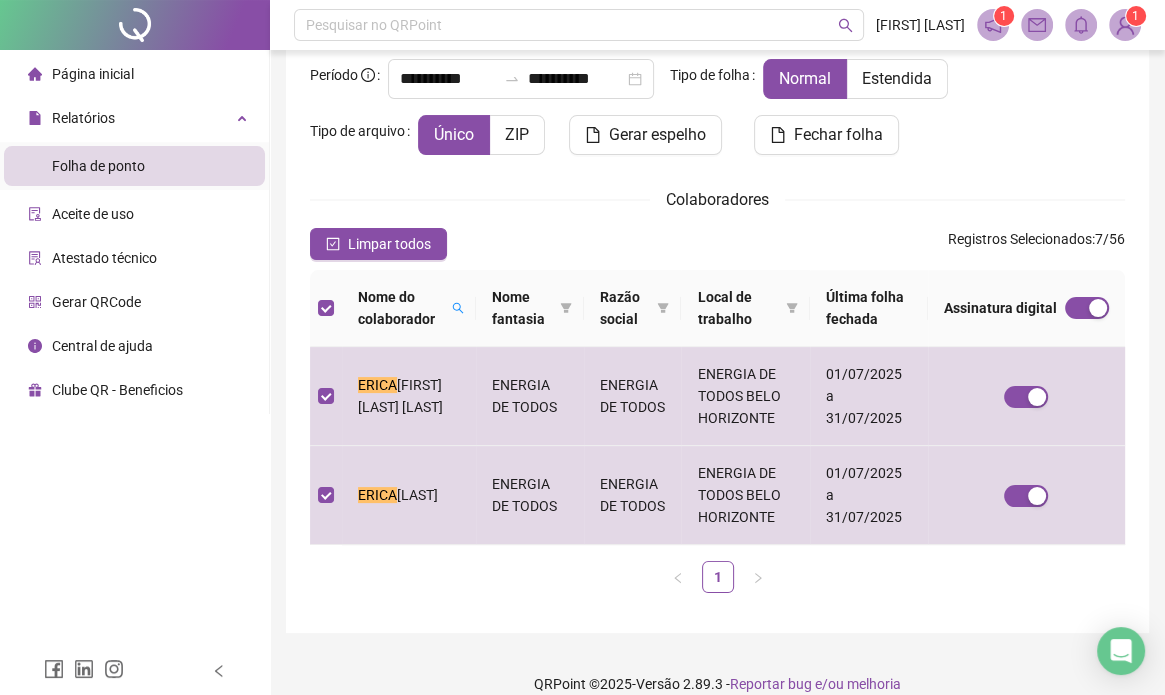 scroll, scrollTop: 148, scrollLeft: 0, axis: vertical 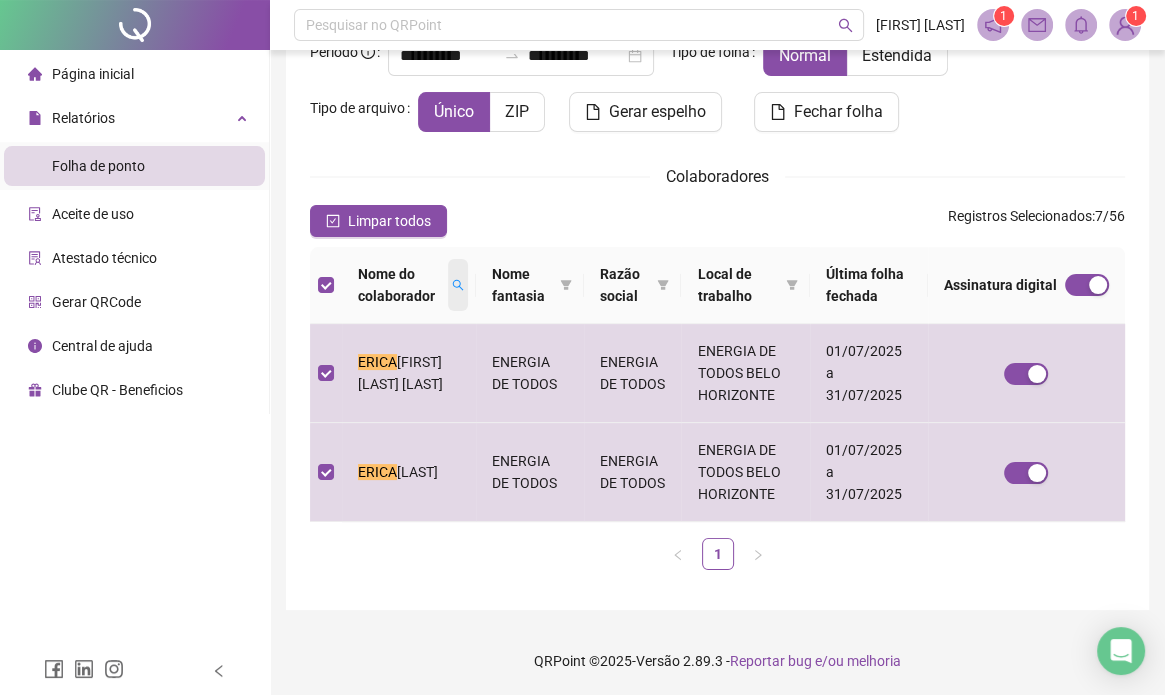 click 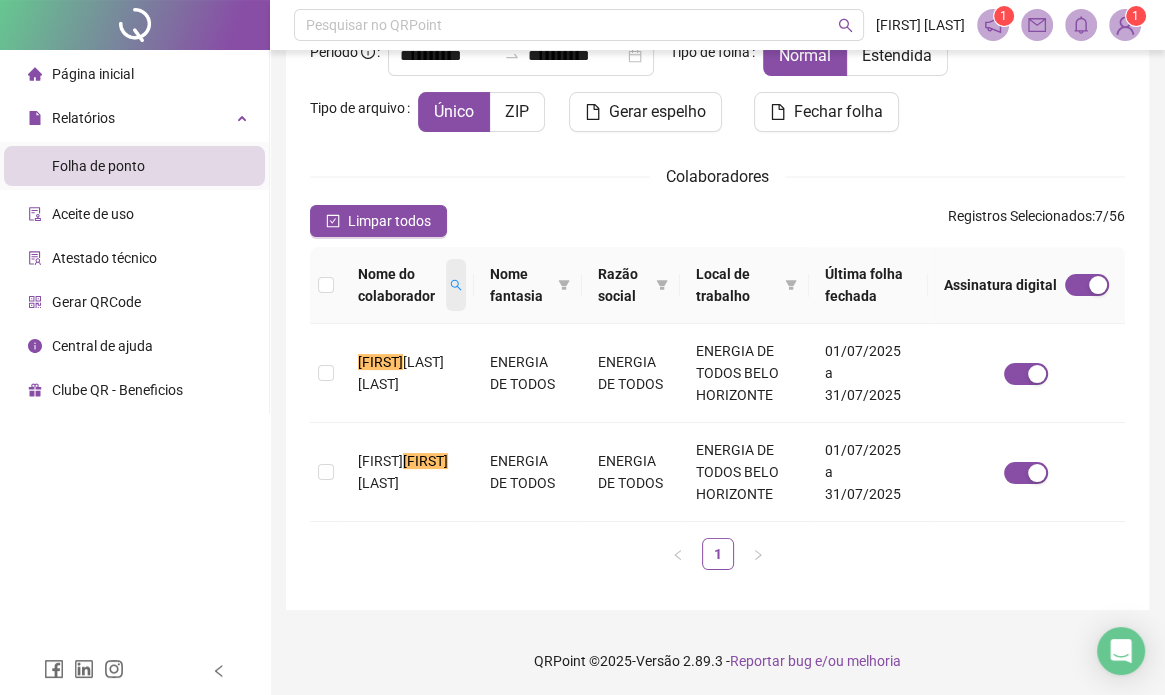 scroll, scrollTop: 85, scrollLeft: 0, axis: vertical 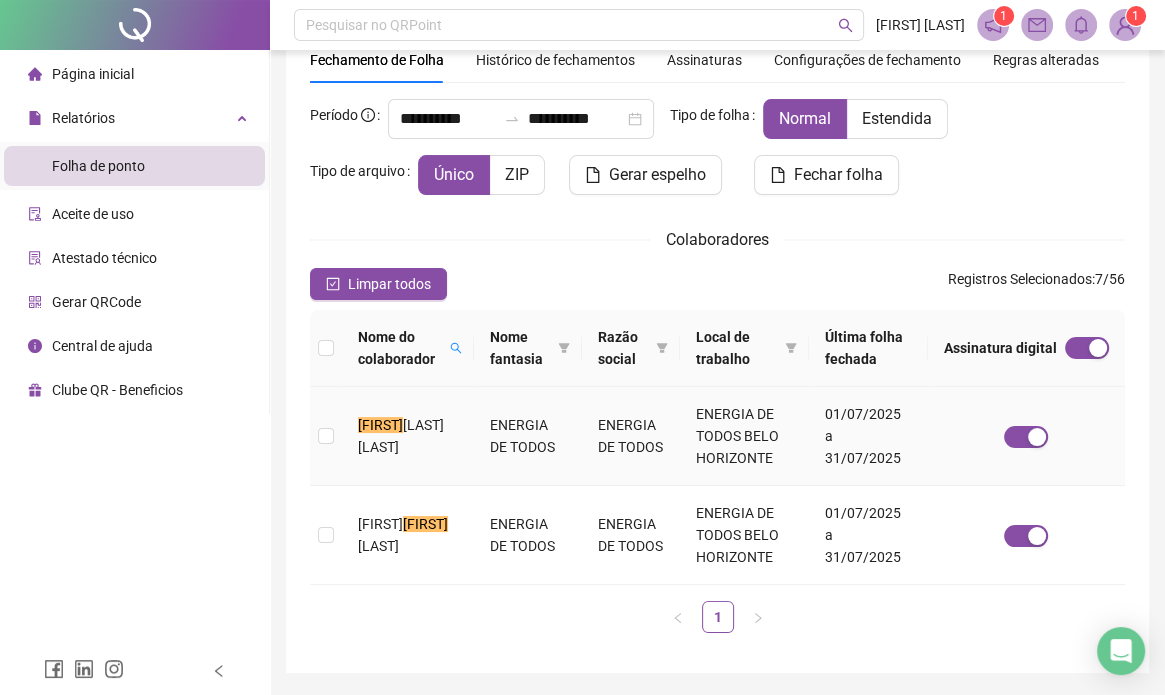 click on "[FIRST] [MIDDLE] [LAST]" at bounding box center (408, 436) 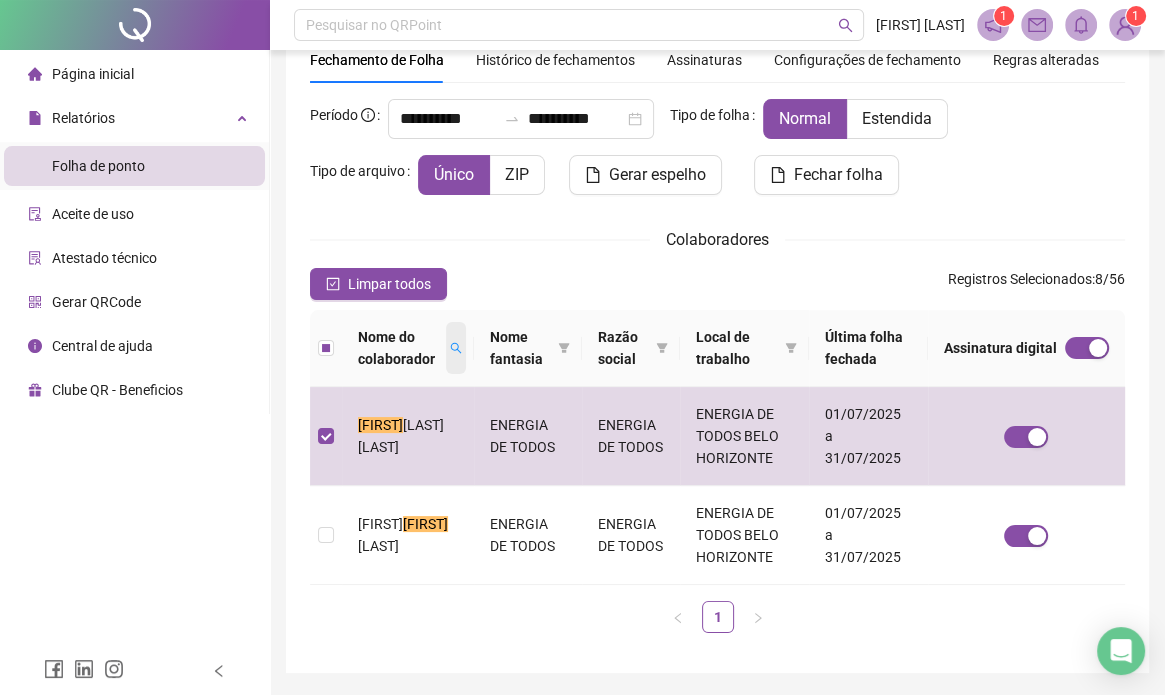 click at bounding box center (456, 348) 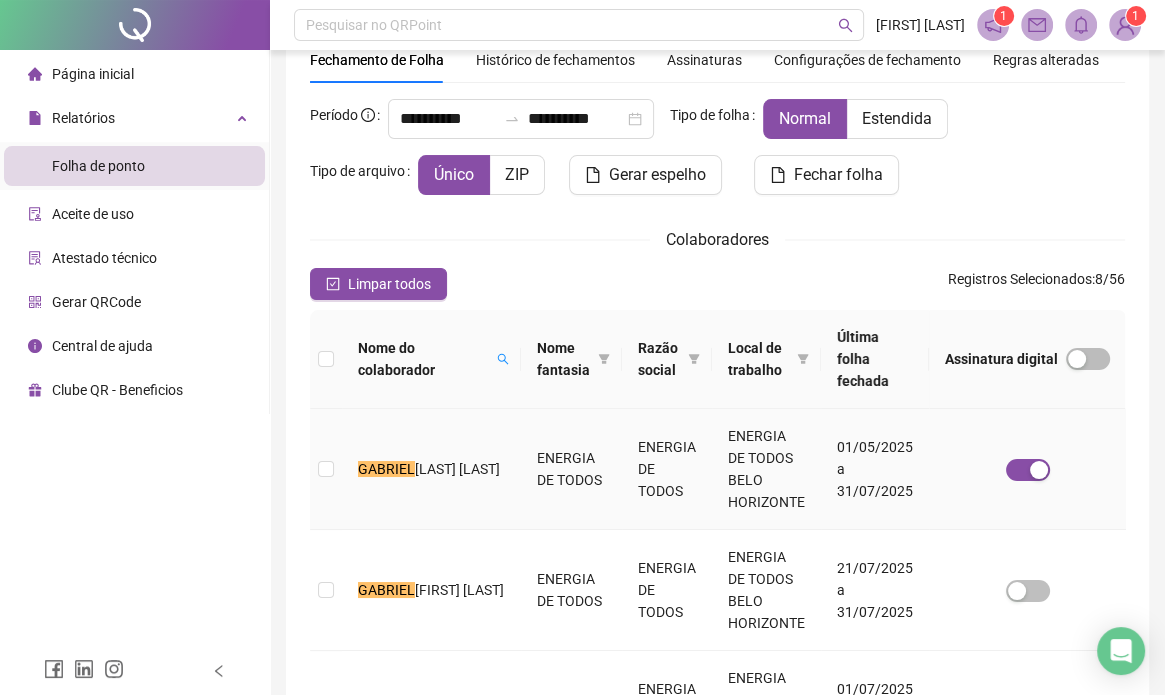 click on "[FIRST] [LAST] [LAST]" at bounding box center [431, 469] 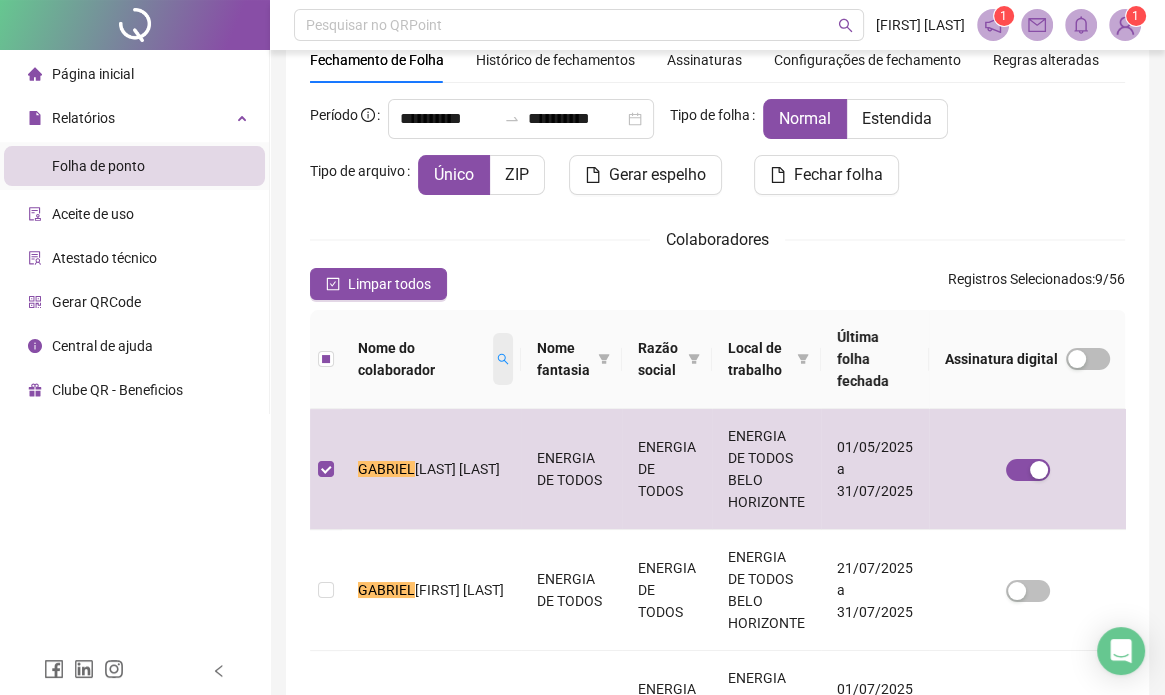 click 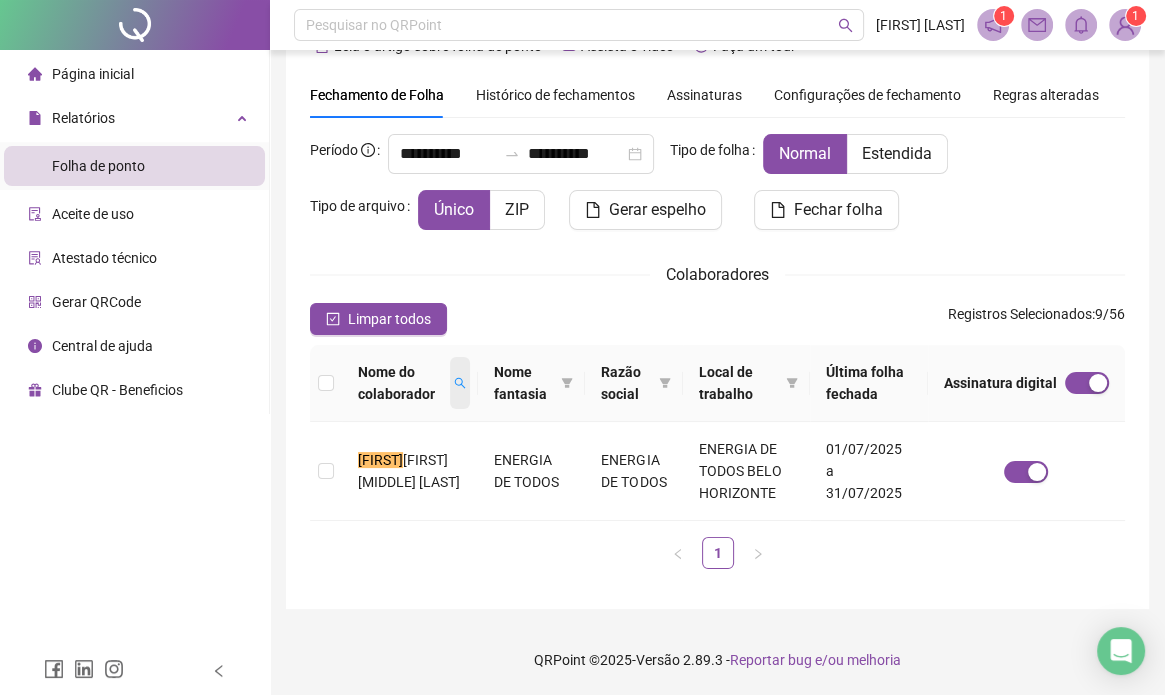scroll, scrollTop: 71, scrollLeft: 0, axis: vertical 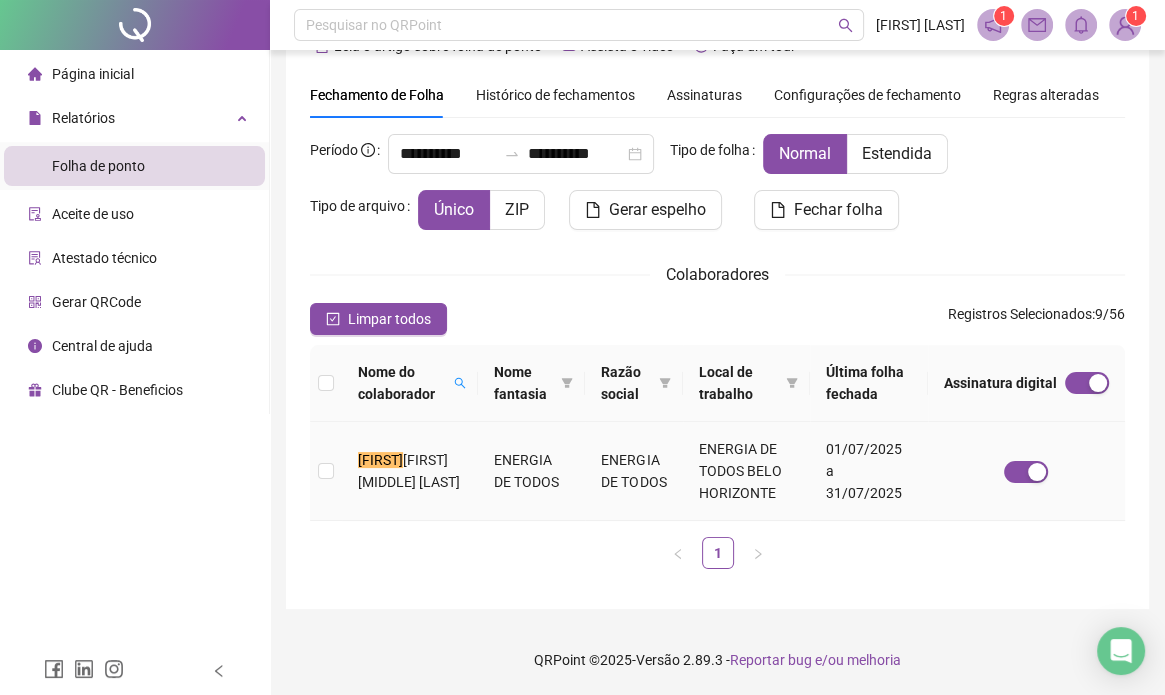 click on "ENERGIA DE TODOS" at bounding box center (531, 471) 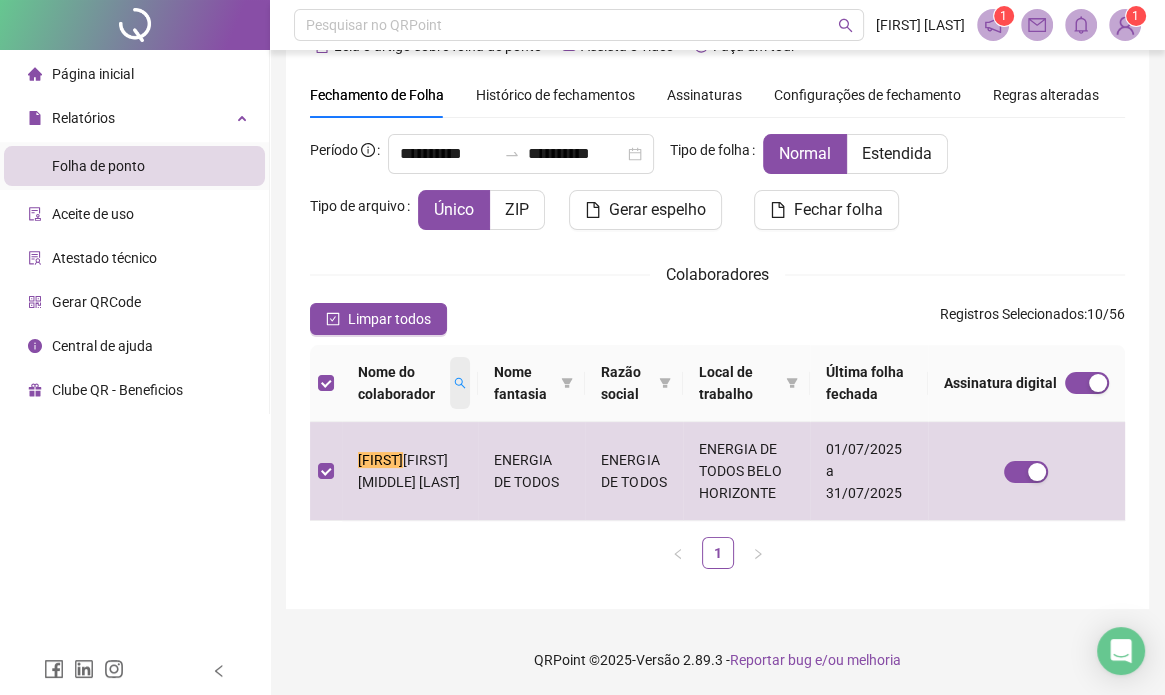 click 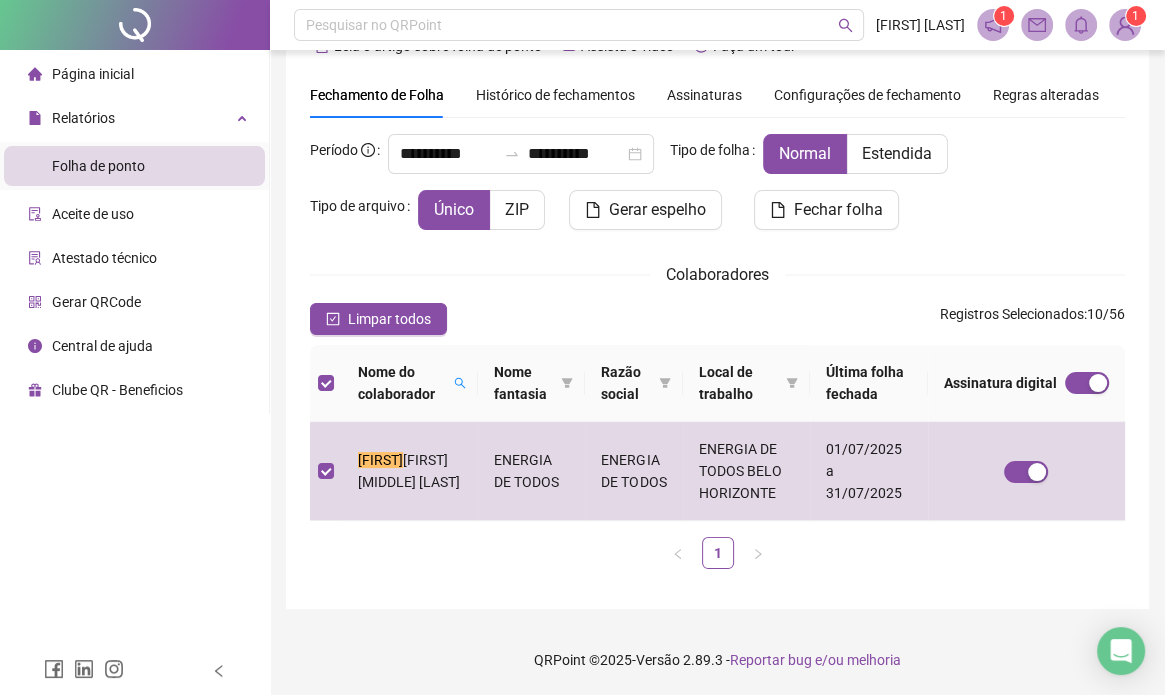 click on "Nome do colaborador" at bounding box center [410, 383] 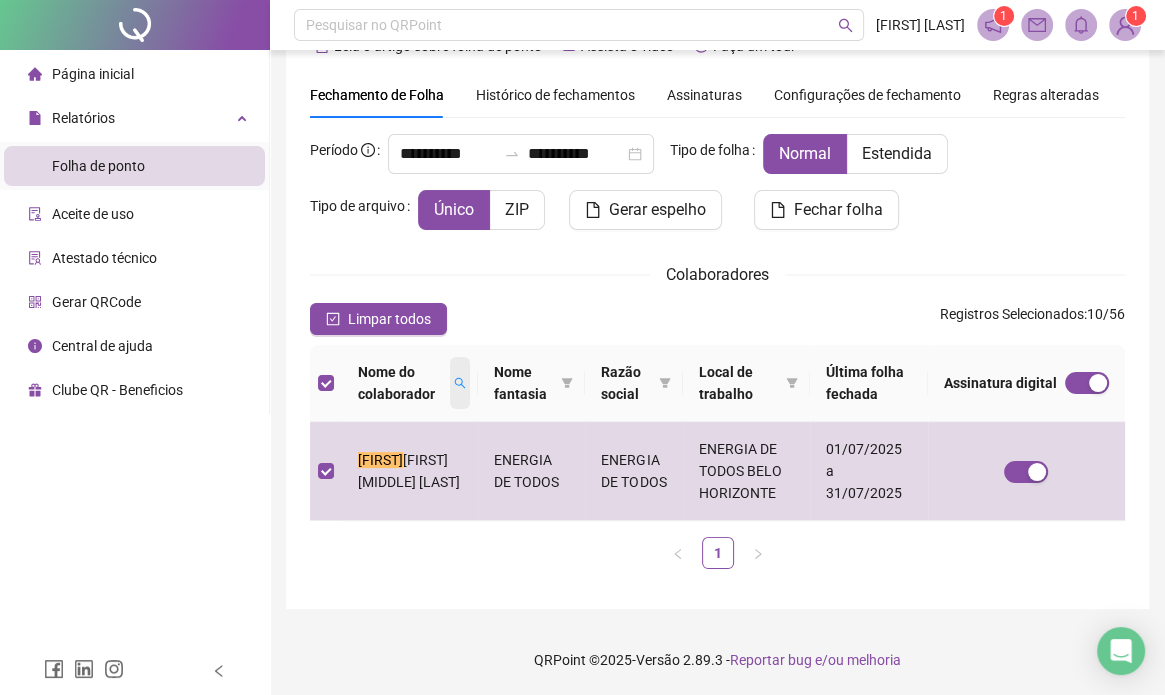 click at bounding box center (460, 383) 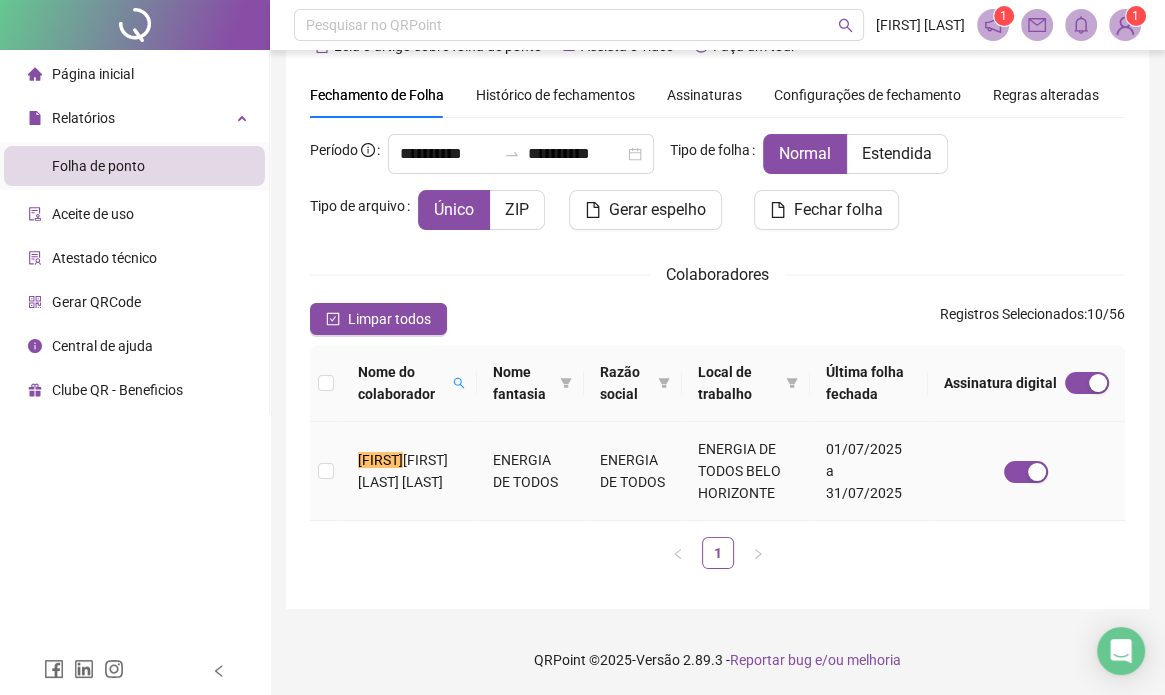 click on "[FIRST] [LAST] [LAST]" at bounding box center [409, 471] 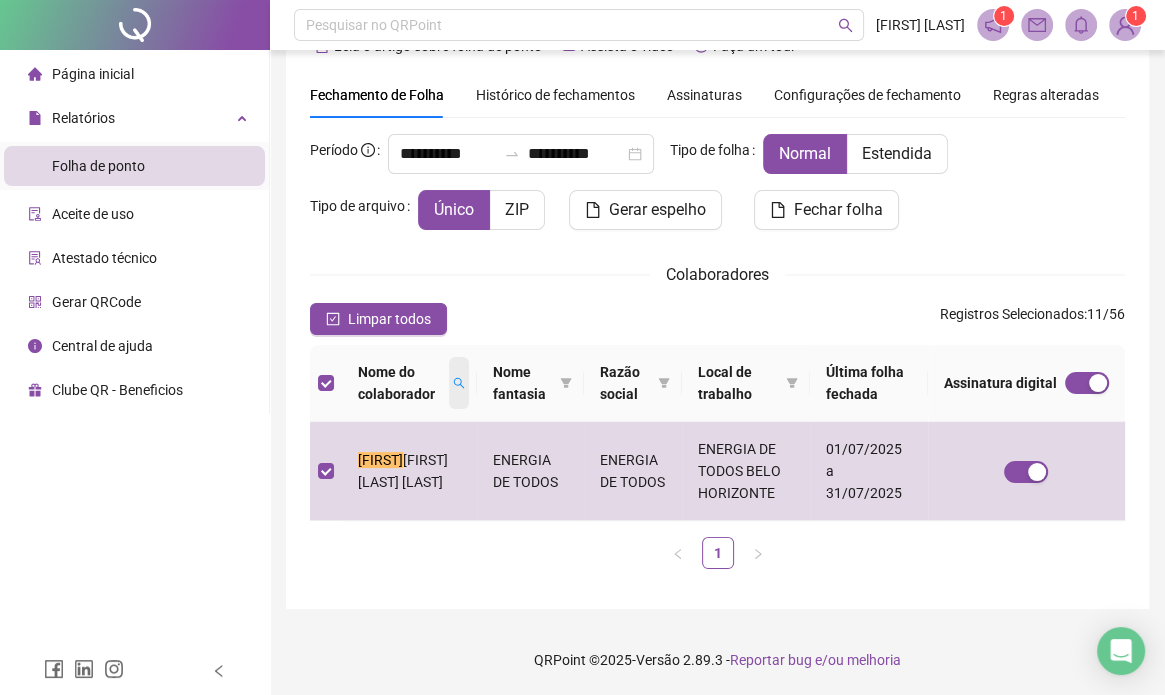 click 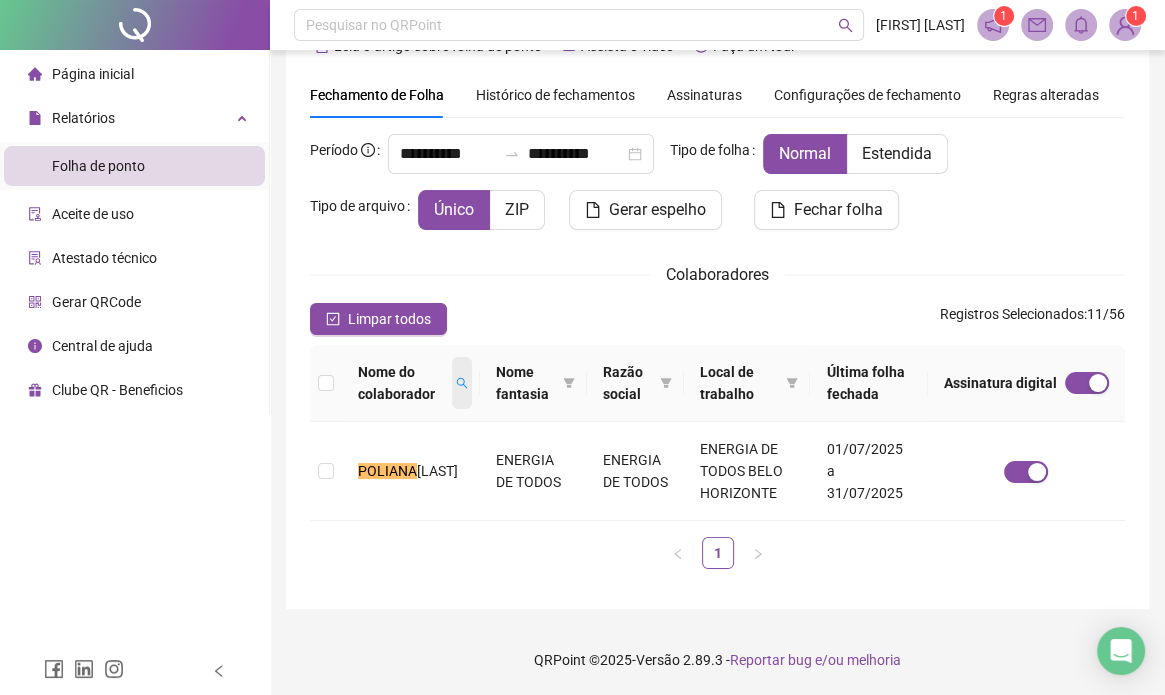 scroll, scrollTop: 49, scrollLeft: 0, axis: vertical 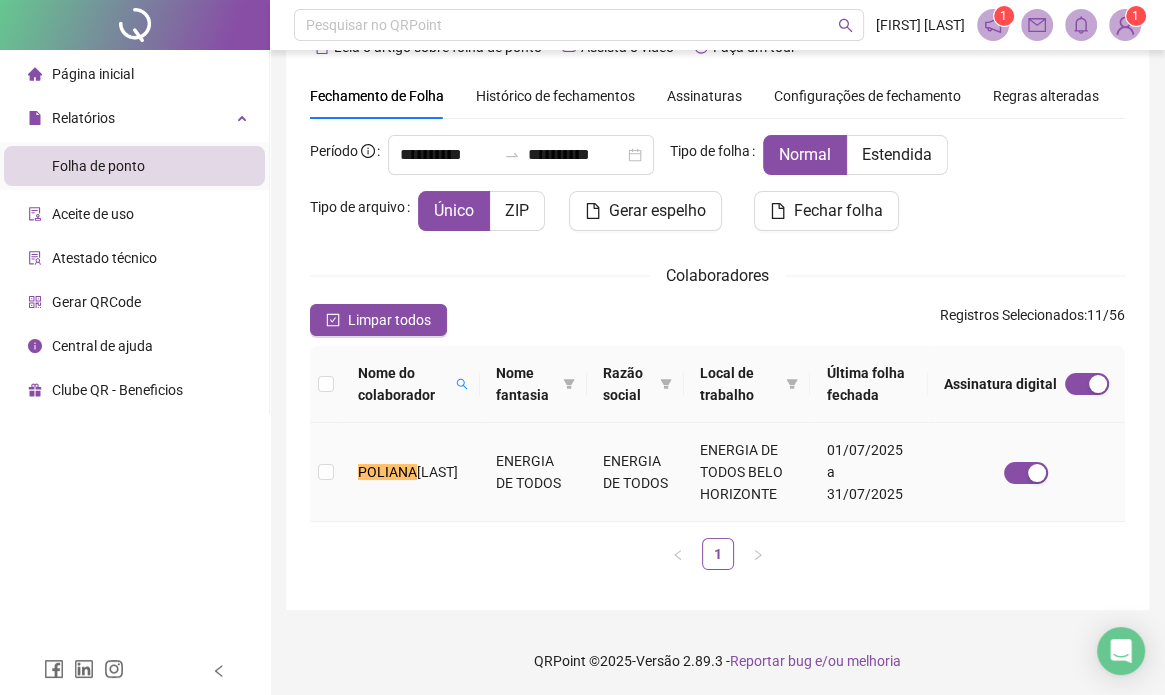 click on "[FIRST] [LAST] [LAST]" at bounding box center [411, 472] 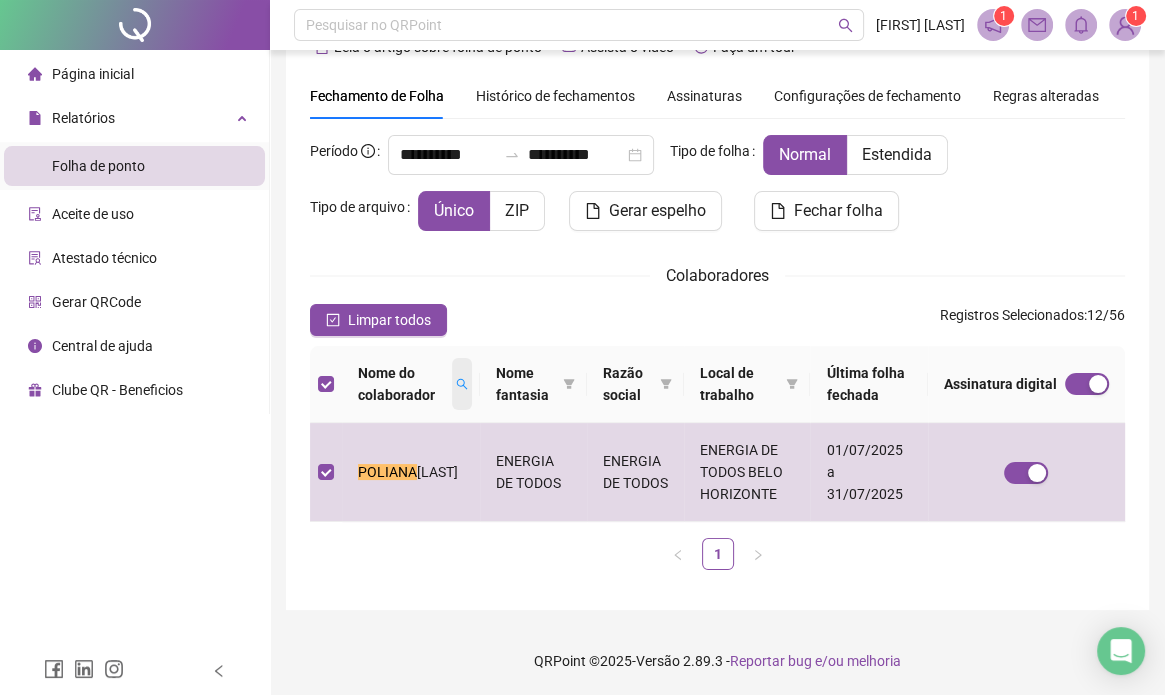 click at bounding box center (462, 384) 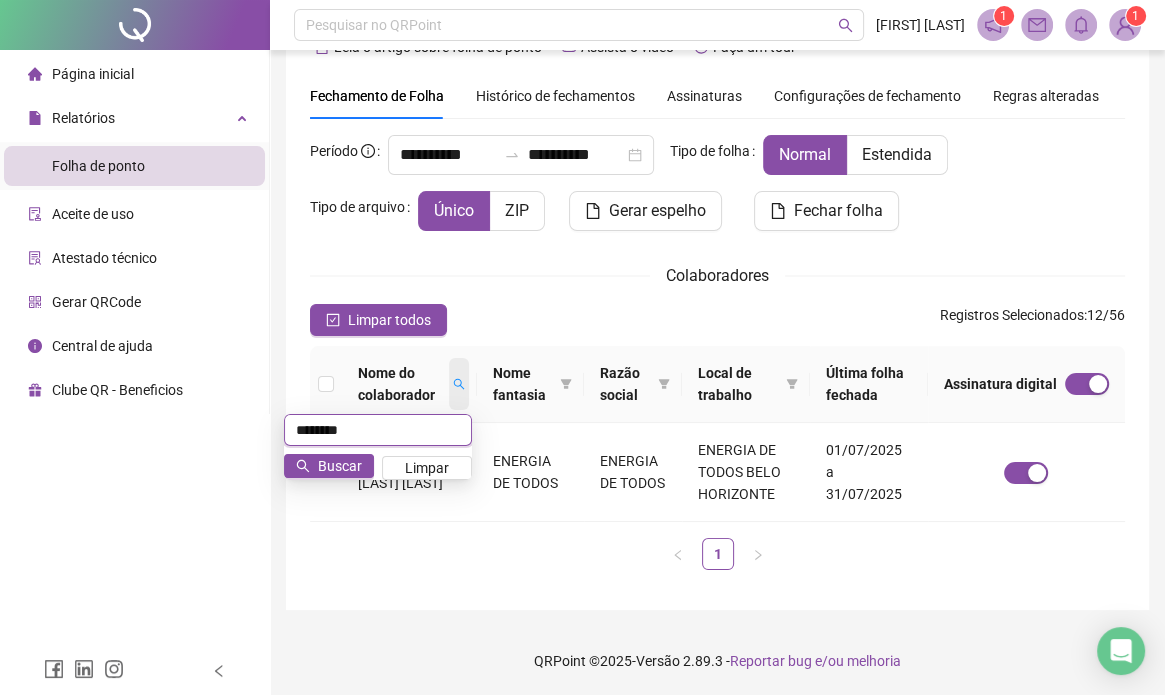 scroll, scrollTop: 71, scrollLeft: 0, axis: vertical 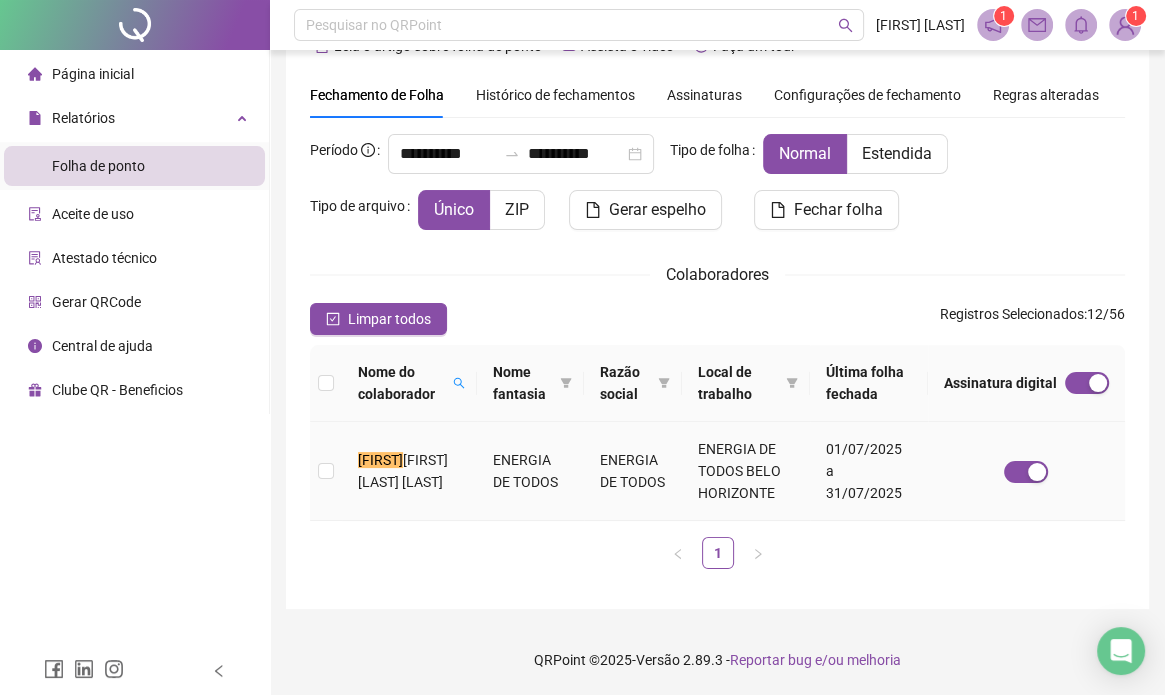 click on "[FIRST] [FIRST] [LAST] [LAST]" at bounding box center [409, 471] 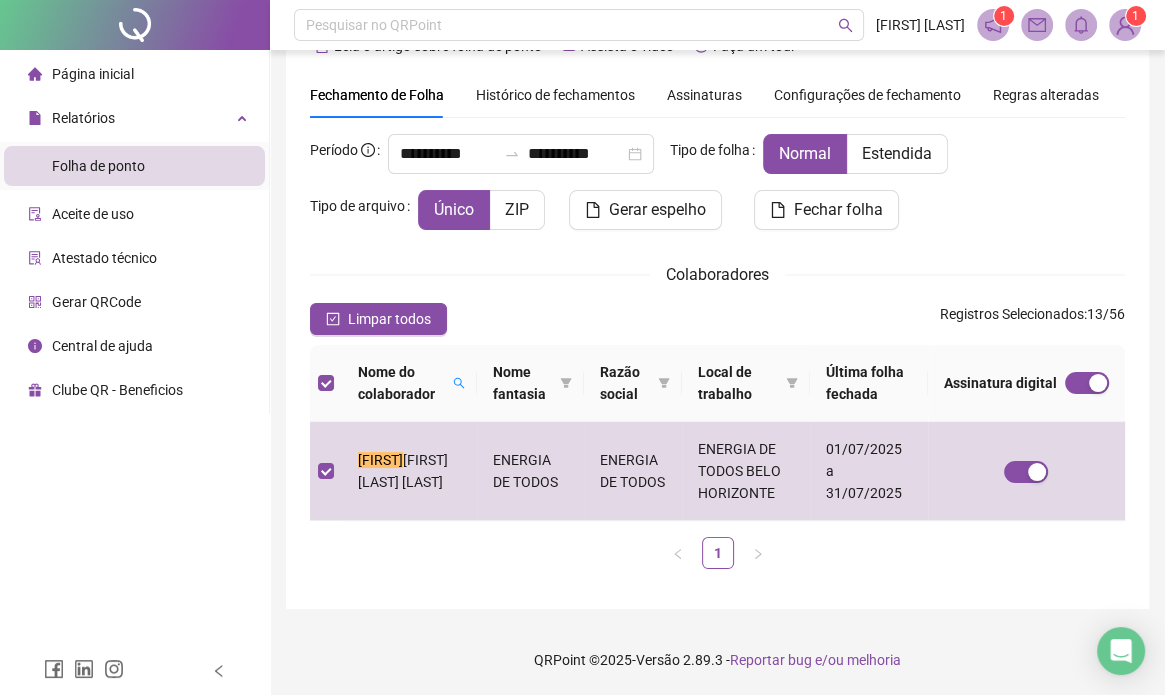 click on "Nome do colaborador" at bounding box center (409, 383) 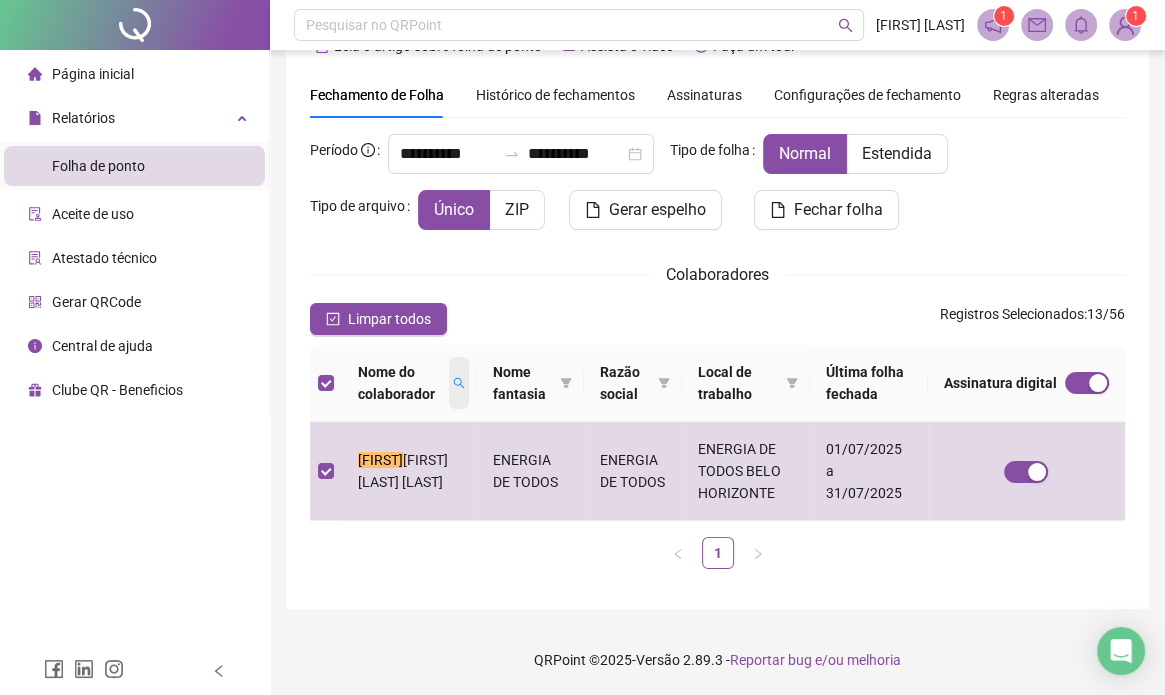 click 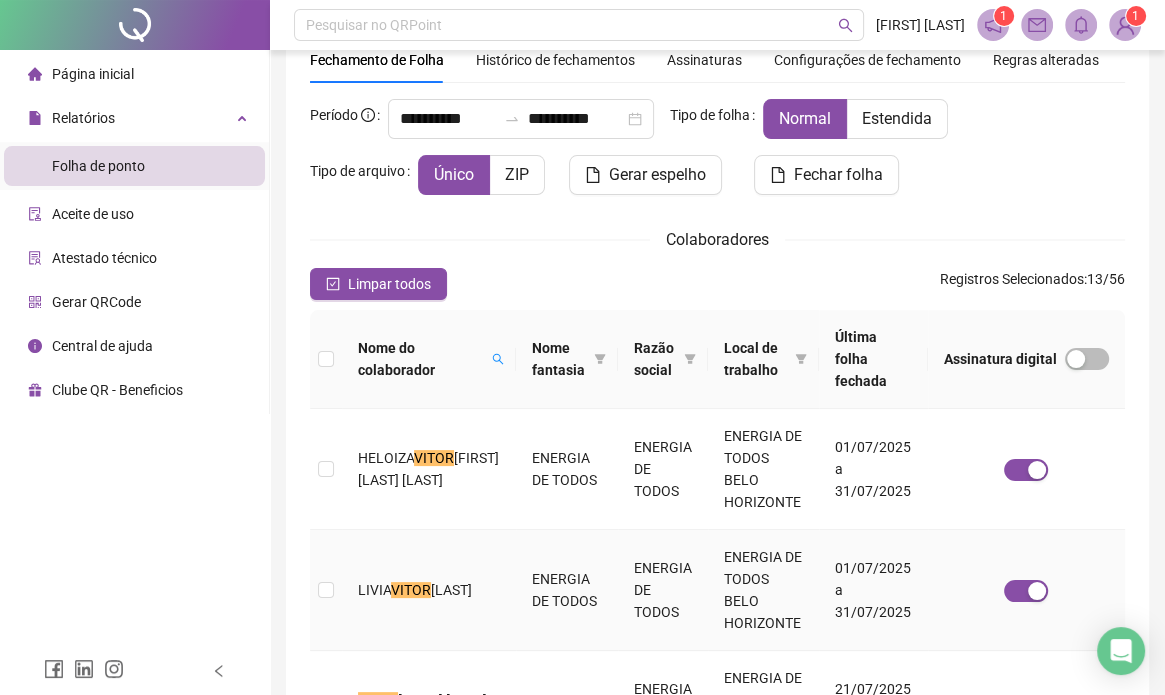 scroll, scrollTop: 285, scrollLeft: 0, axis: vertical 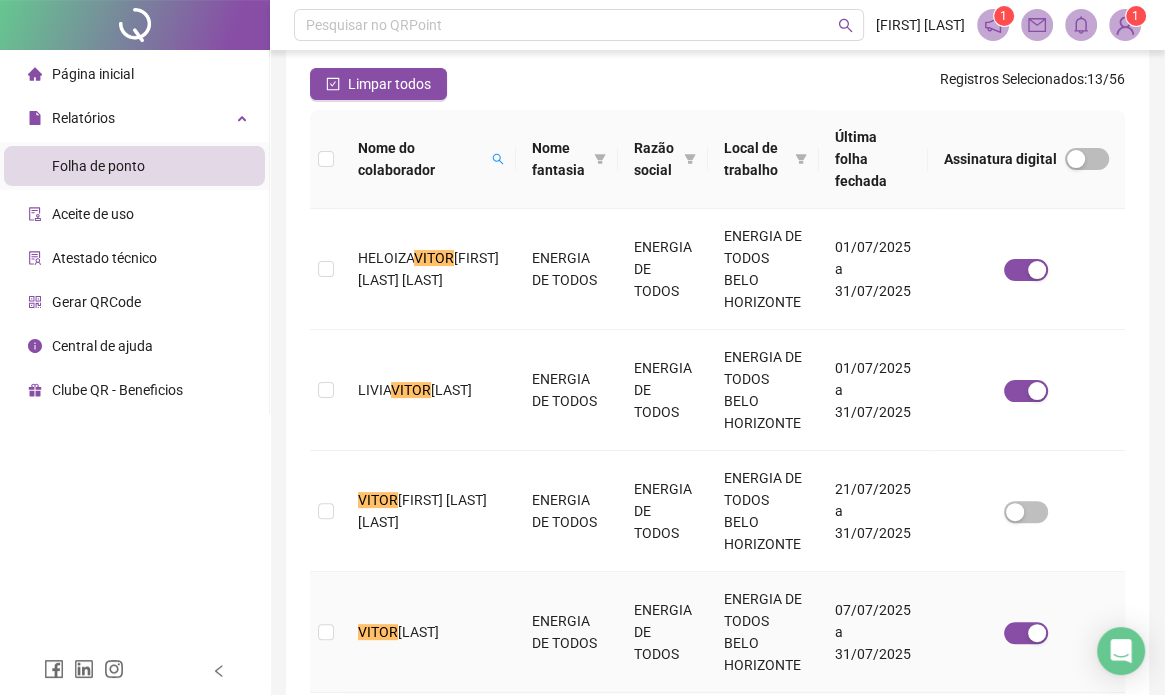 click on "[LAST]" at bounding box center (418, 632) 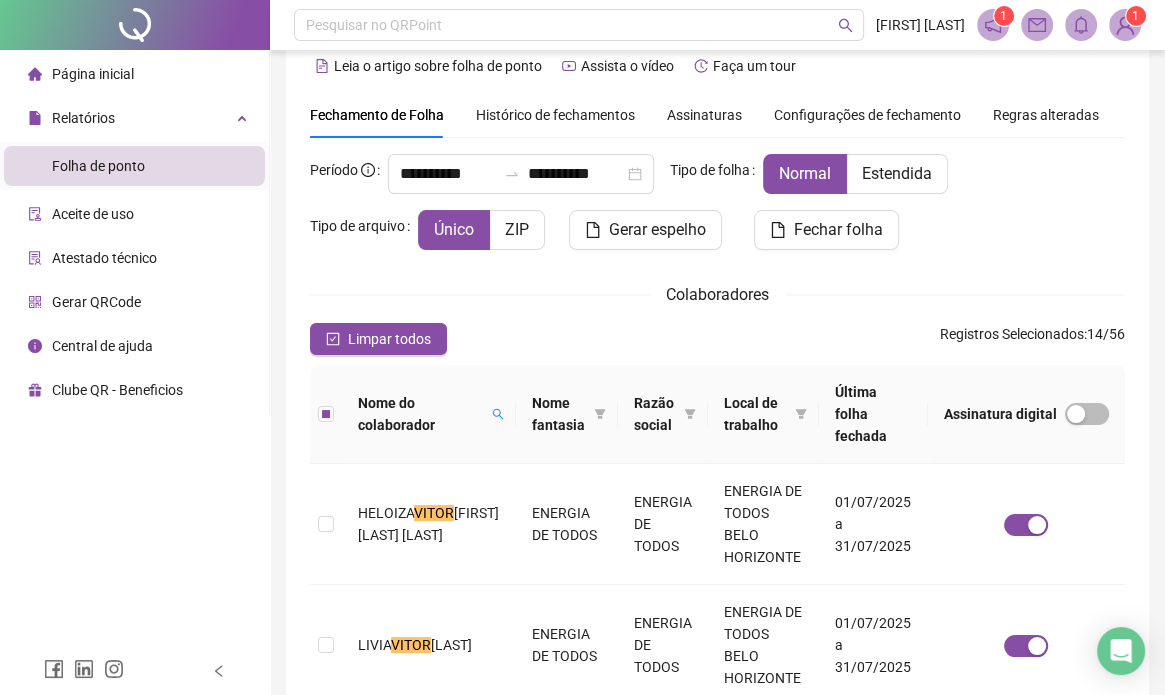 scroll, scrollTop: 0, scrollLeft: 0, axis: both 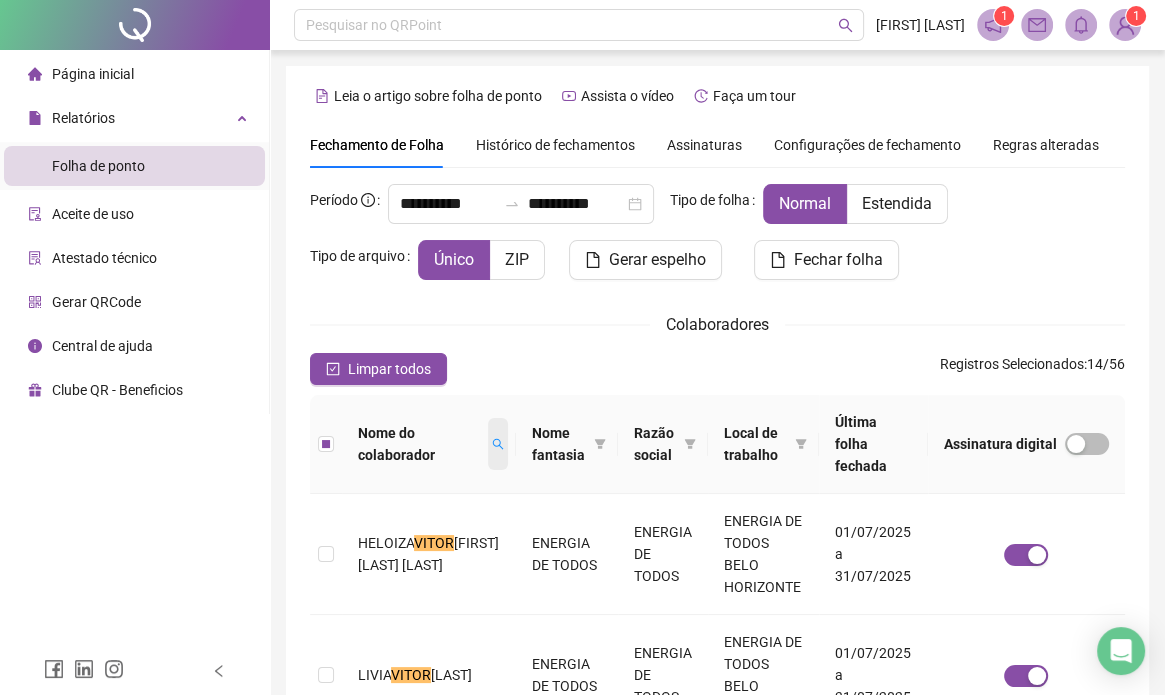 click 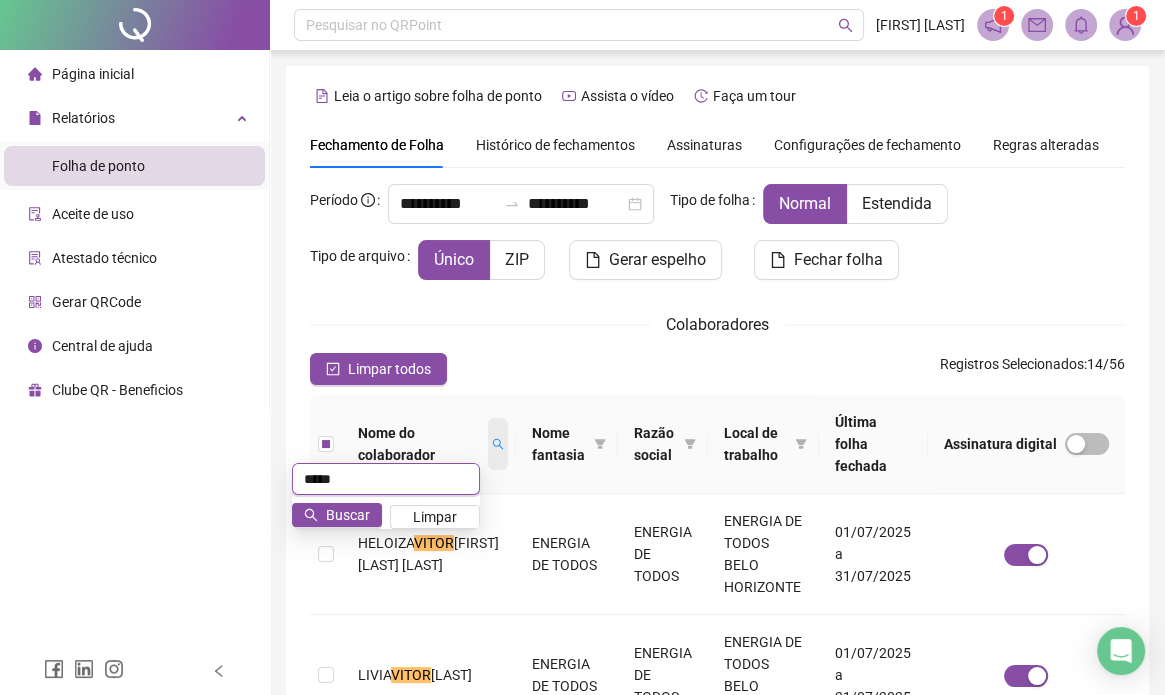 scroll, scrollTop: 49, scrollLeft: 0, axis: vertical 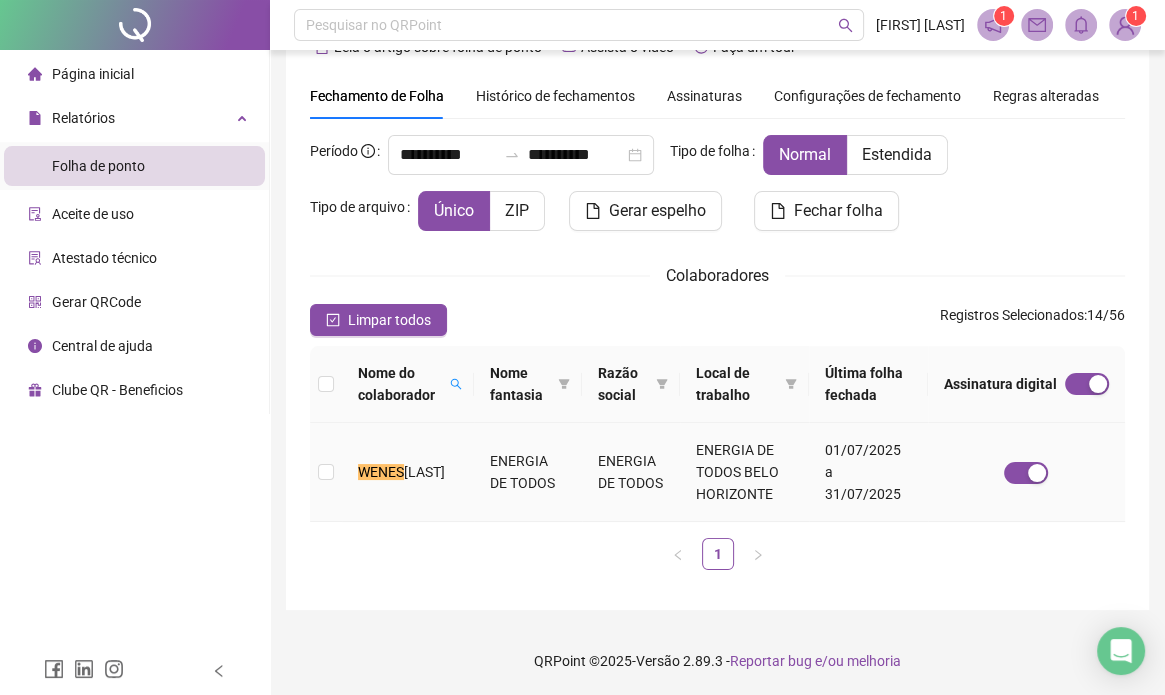 click on "[FIRST] [LAST] [LAST]" at bounding box center (408, 472) 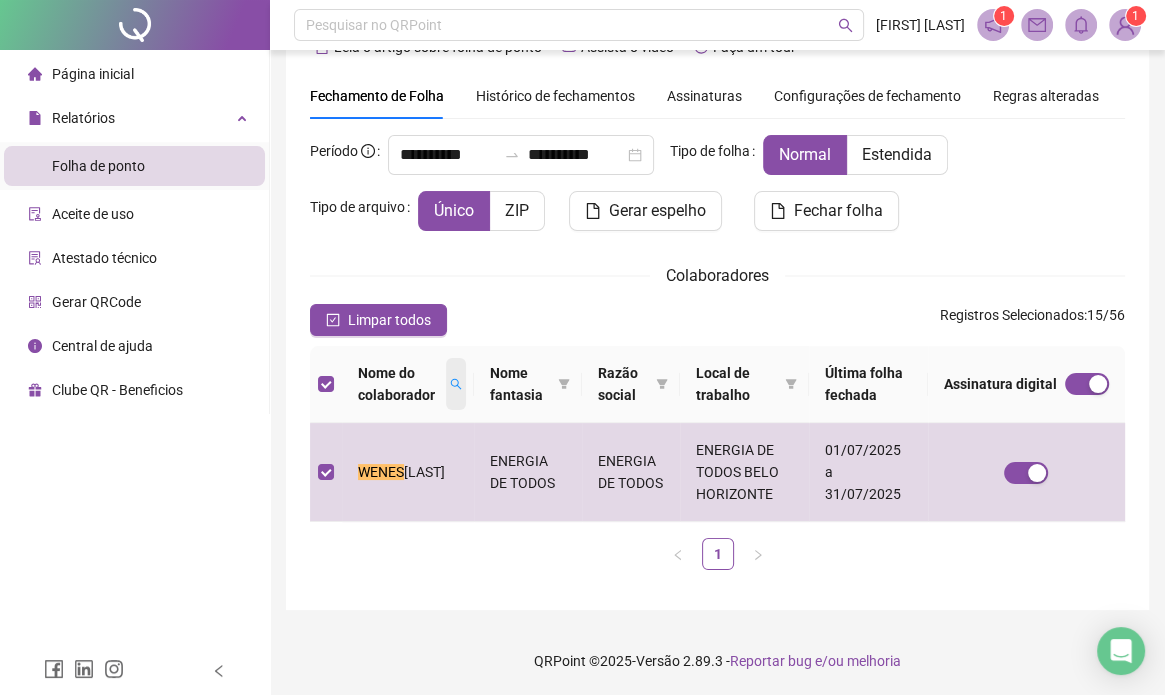click 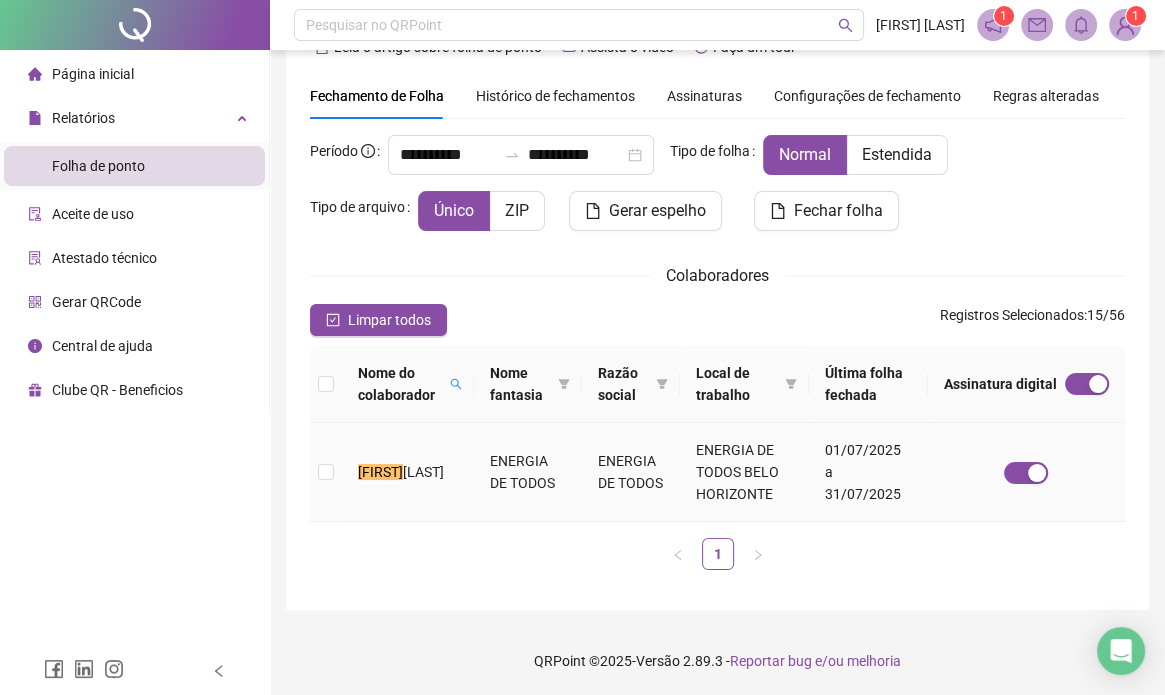 click on "[LAST]" at bounding box center [423, 472] 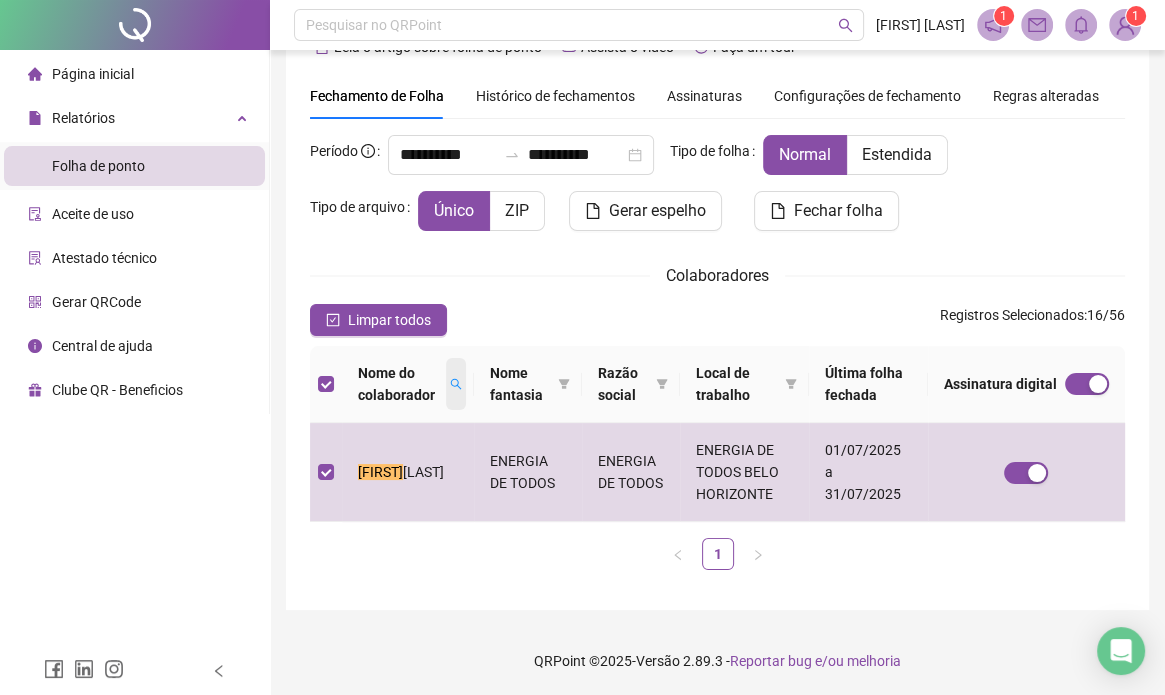 click 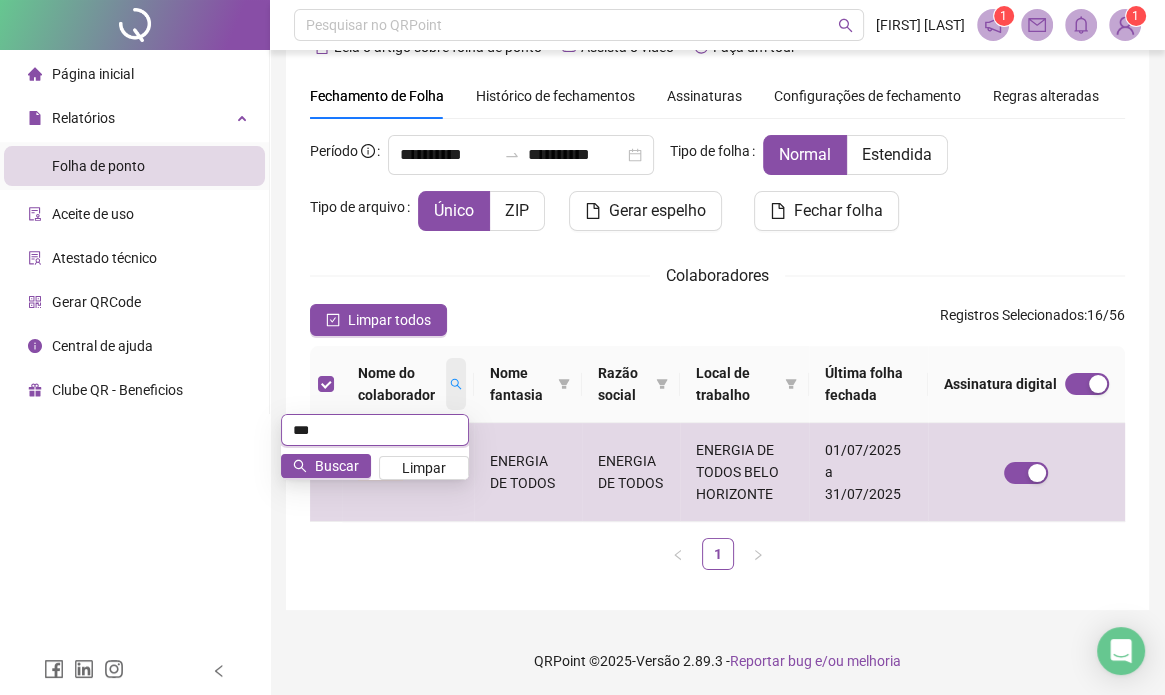 scroll, scrollTop: 85, scrollLeft: 0, axis: vertical 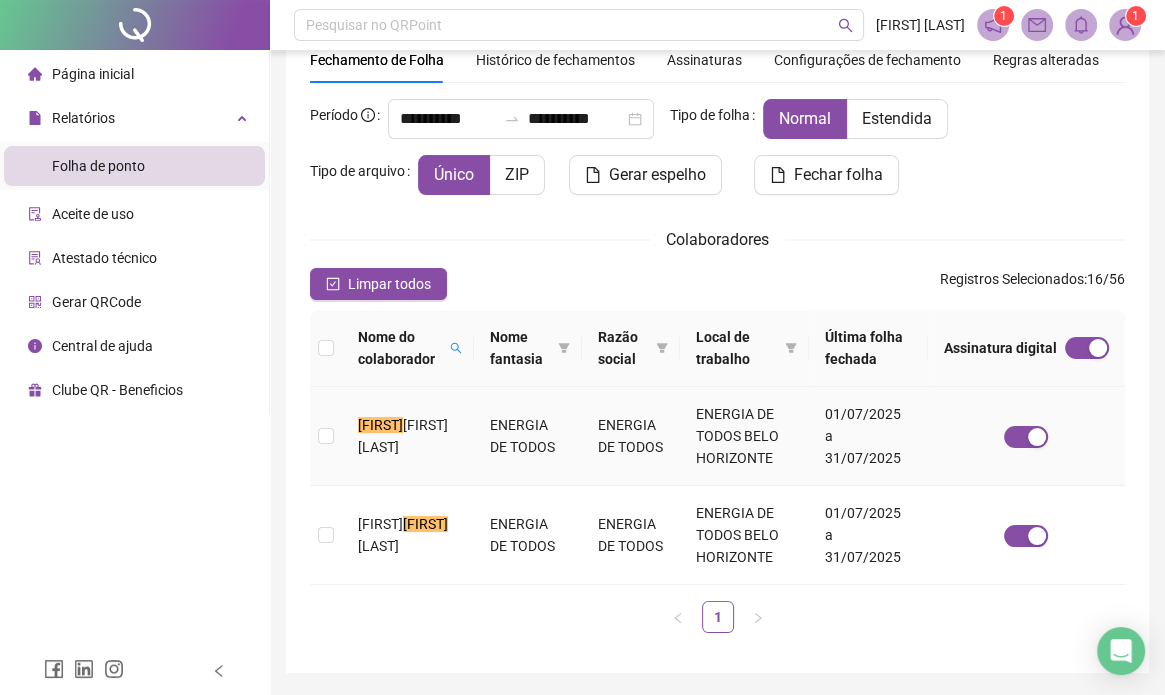 click on "[FIRST] [LAST]" at bounding box center (403, 436) 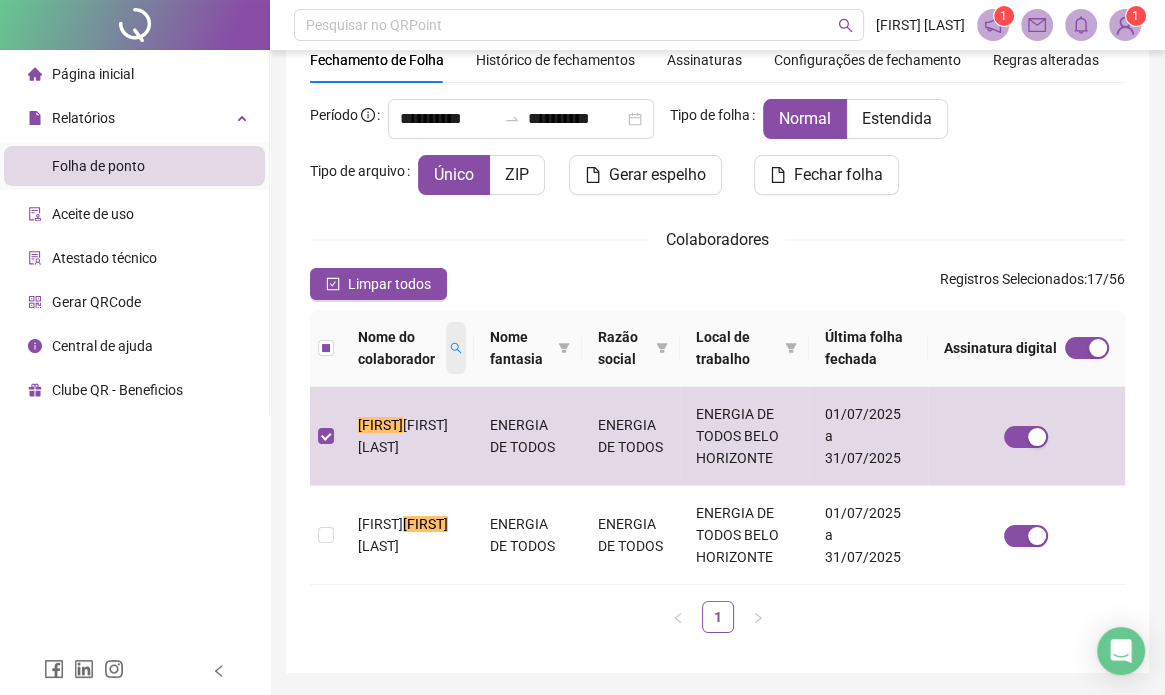 click on "Nome do colaborador" at bounding box center [408, 348] 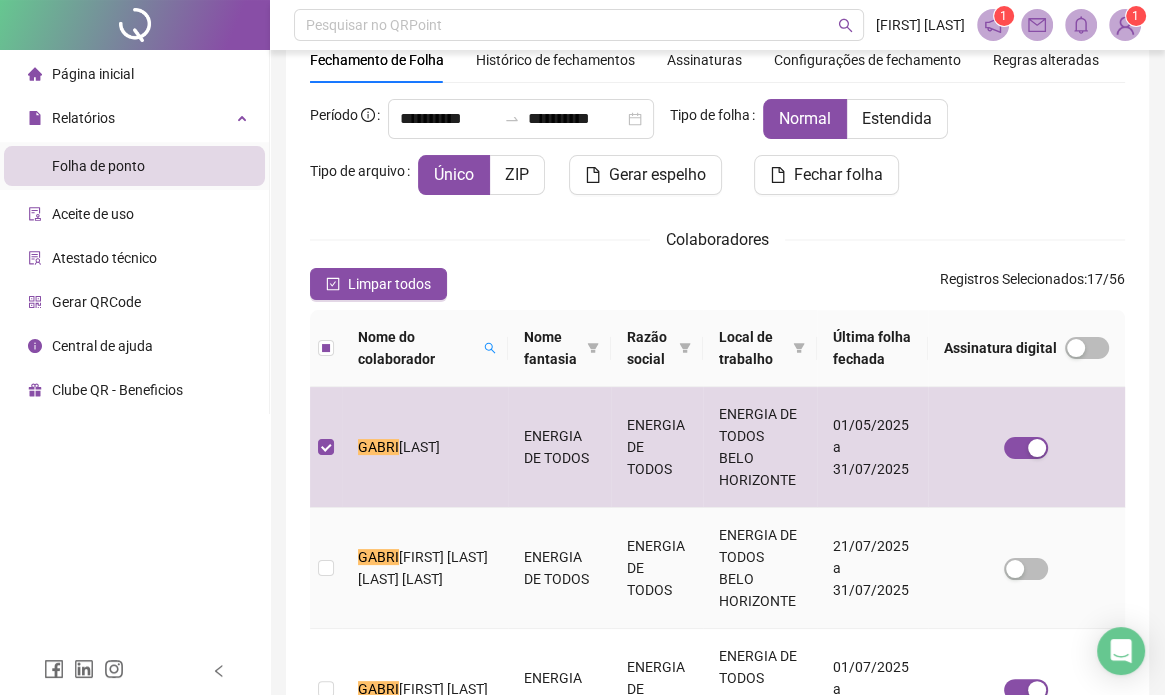click on "[FIRST] [LAST] [LAST] [LAST]" at bounding box center [425, 568] 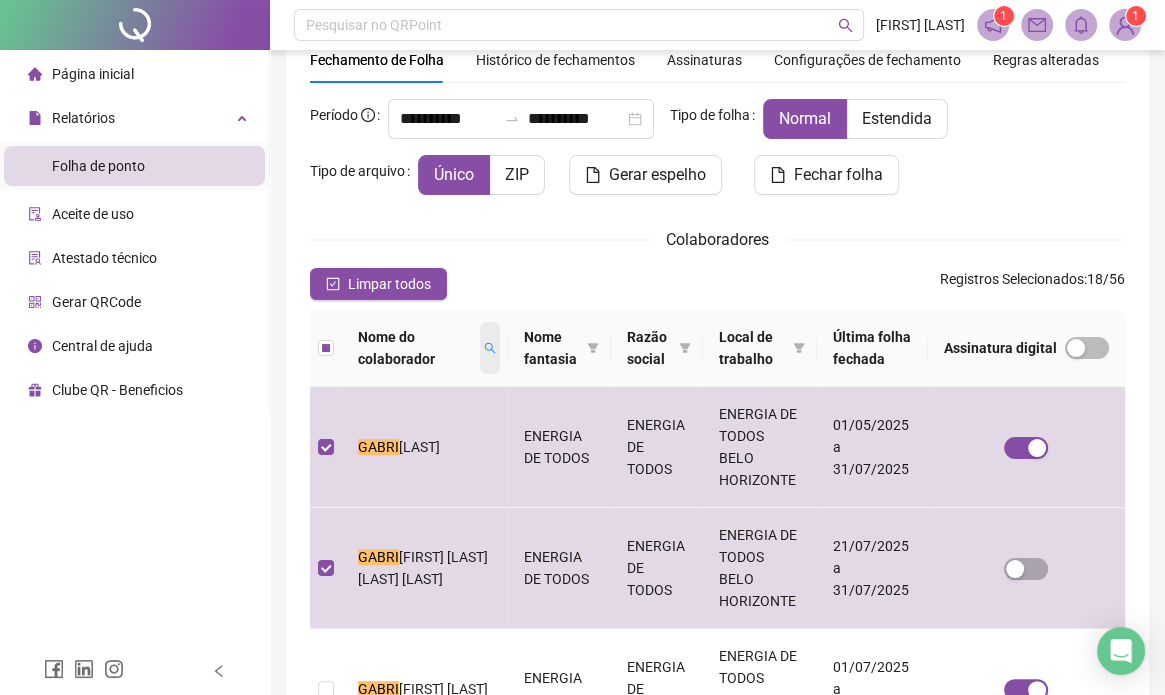 click at bounding box center [490, 348] 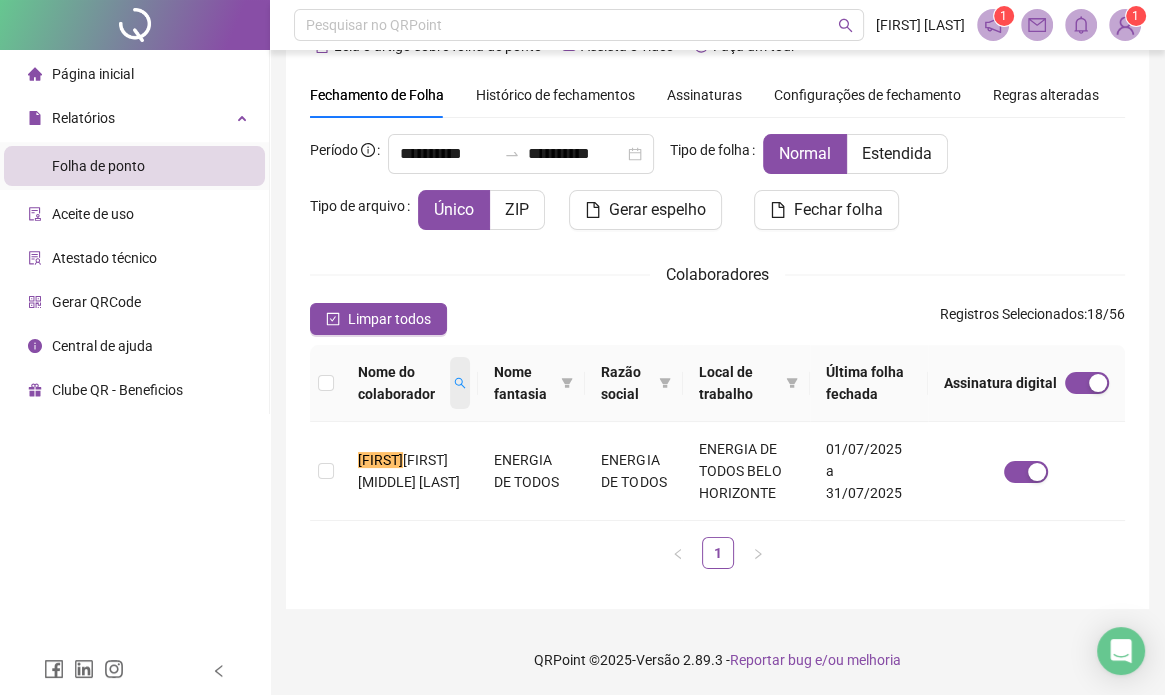scroll, scrollTop: 49, scrollLeft: 0, axis: vertical 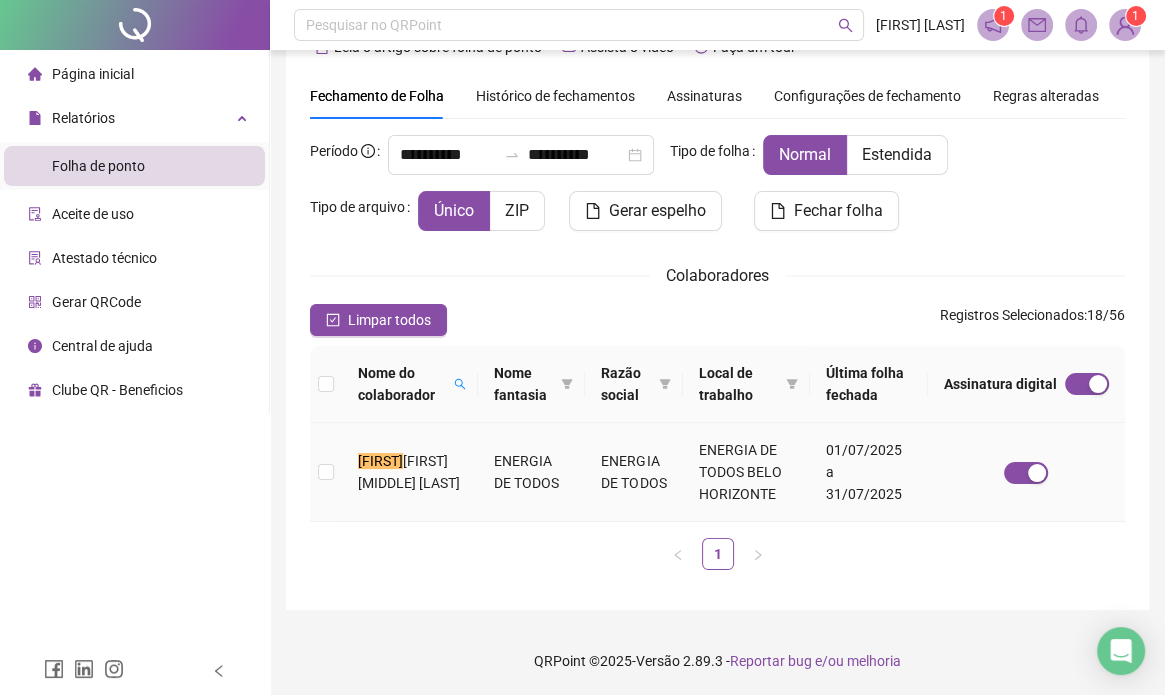 drag, startPoint x: 458, startPoint y: 466, endPoint x: 1132, endPoint y: 474, distance: 674.0475 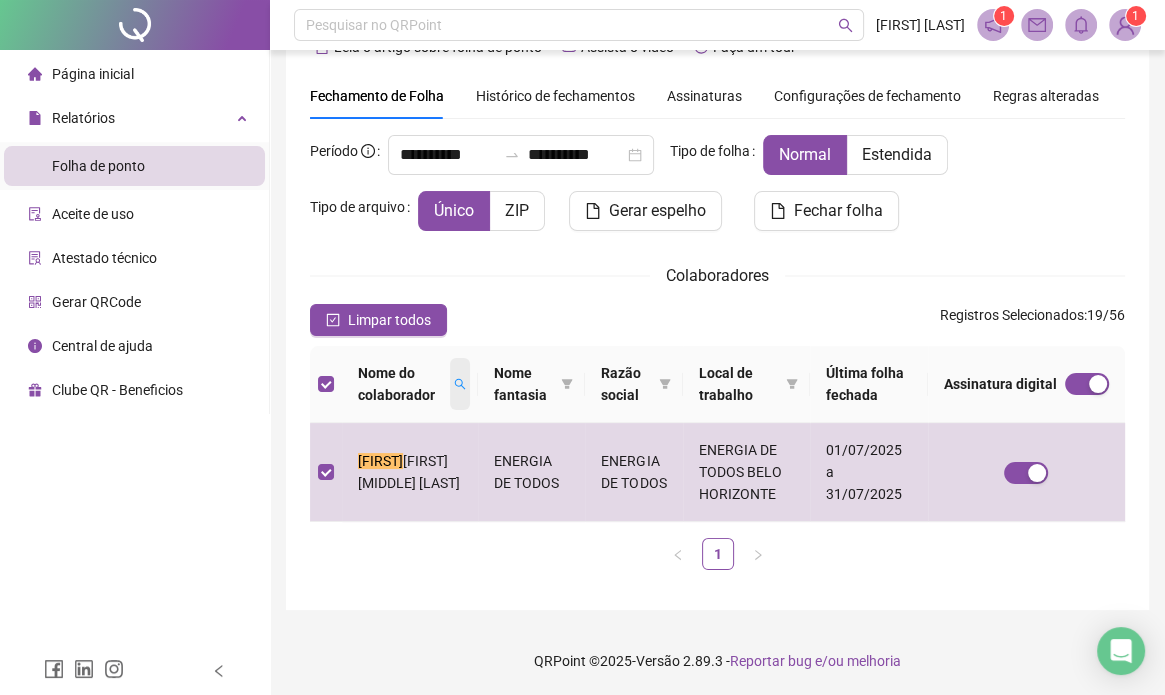 click at bounding box center [460, 384] 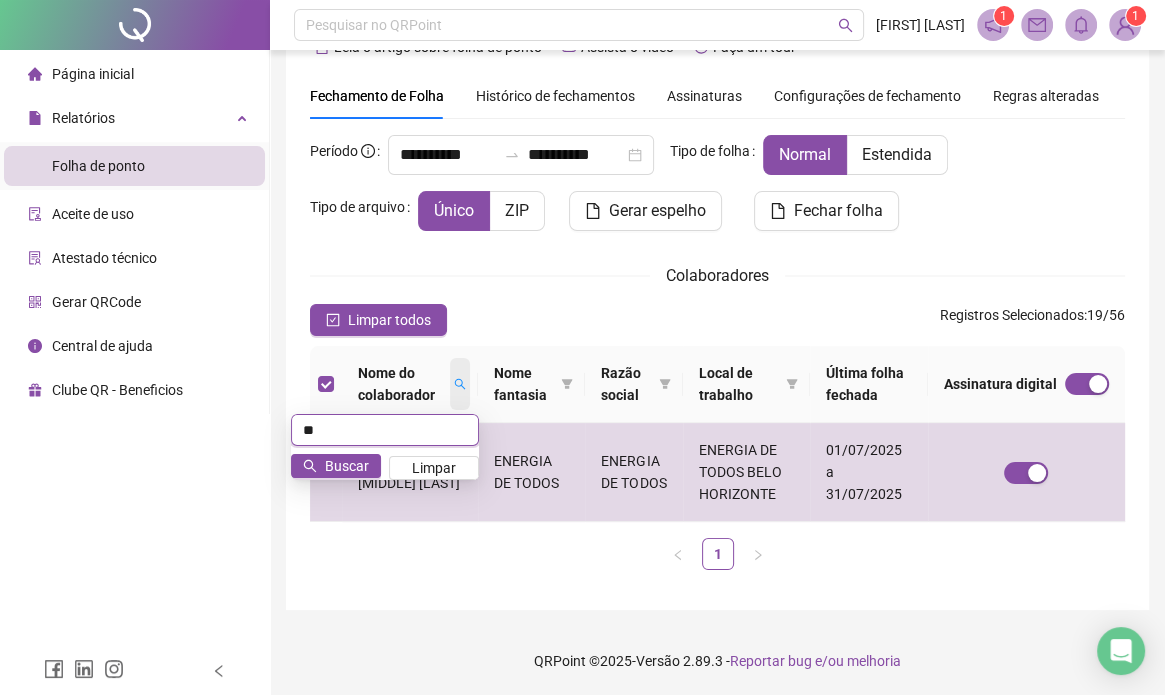 type on "*" 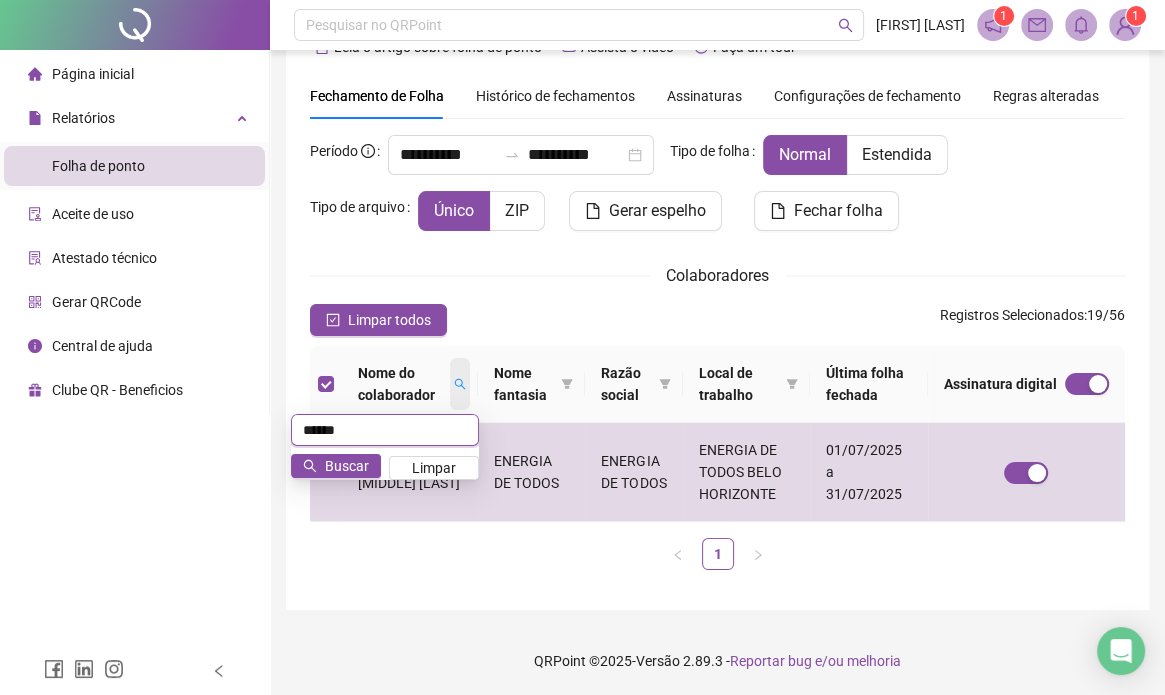 scroll, scrollTop: 85, scrollLeft: 0, axis: vertical 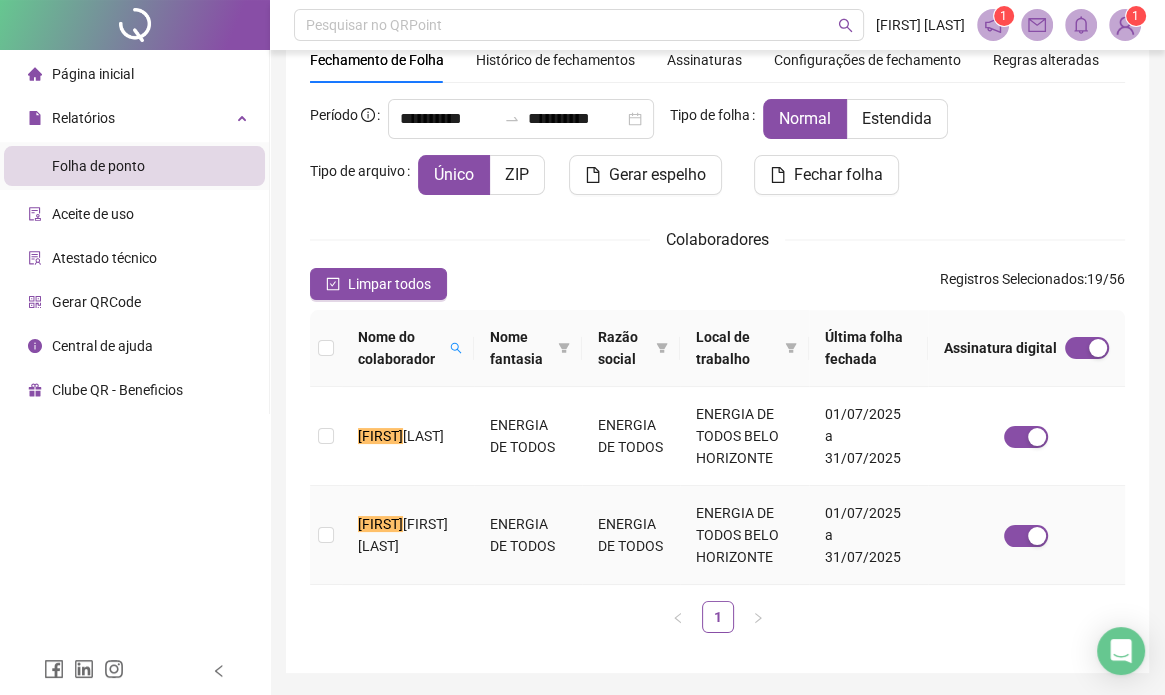 click on "[FIRST] [LAST]" at bounding box center [403, 535] 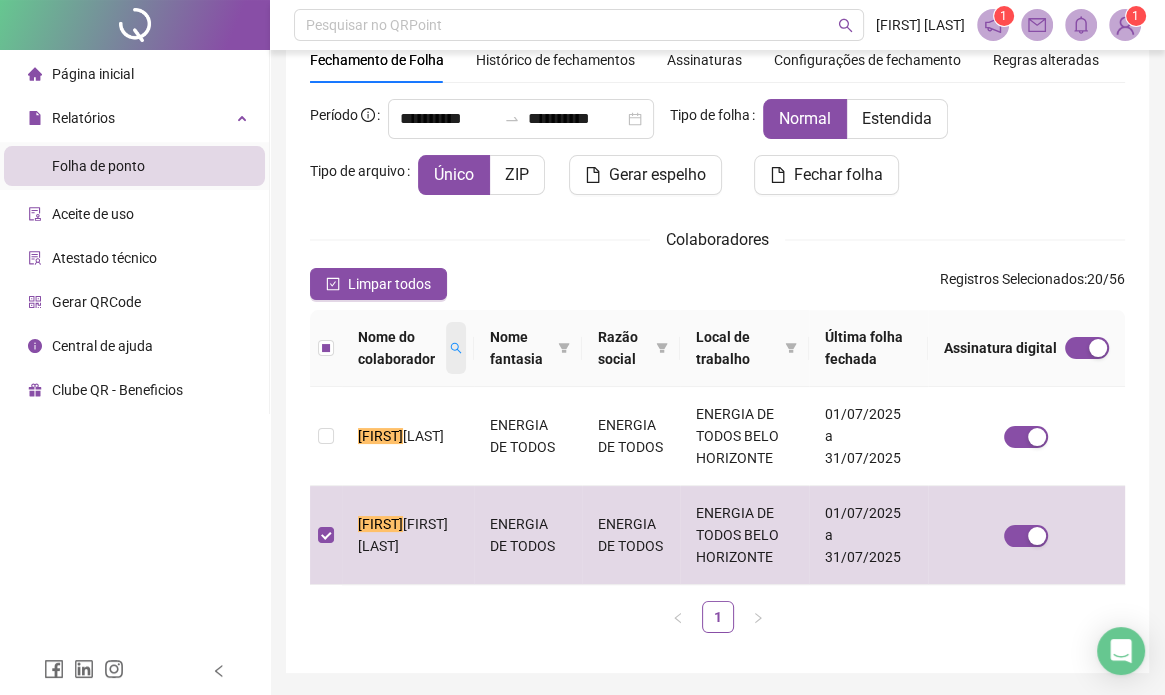 click at bounding box center (456, 348) 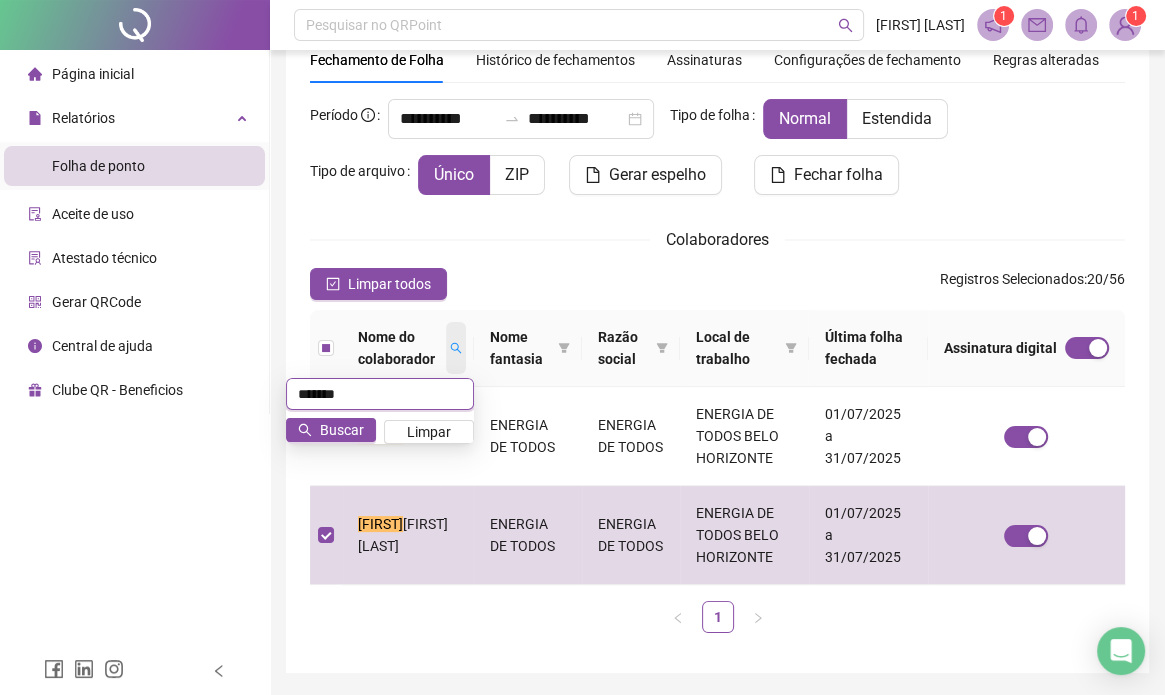 scroll, scrollTop: 49, scrollLeft: 0, axis: vertical 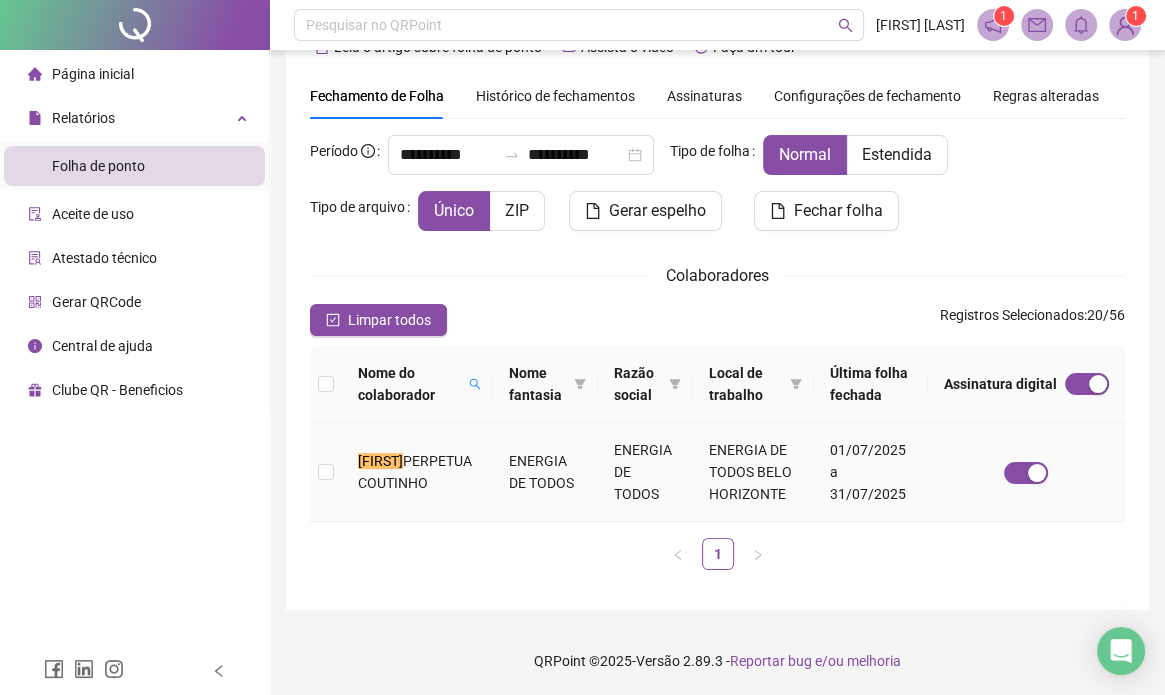 click on "PERPETUA COUTINHO" at bounding box center (415, 472) 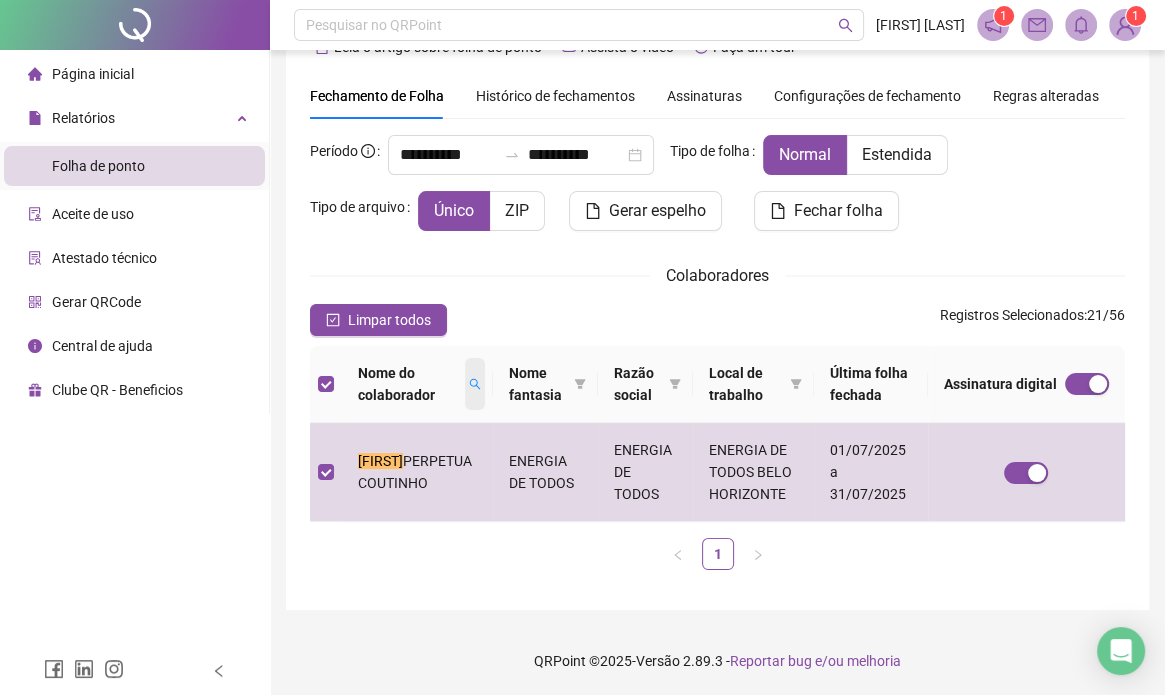 click at bounding box center [475, 384] 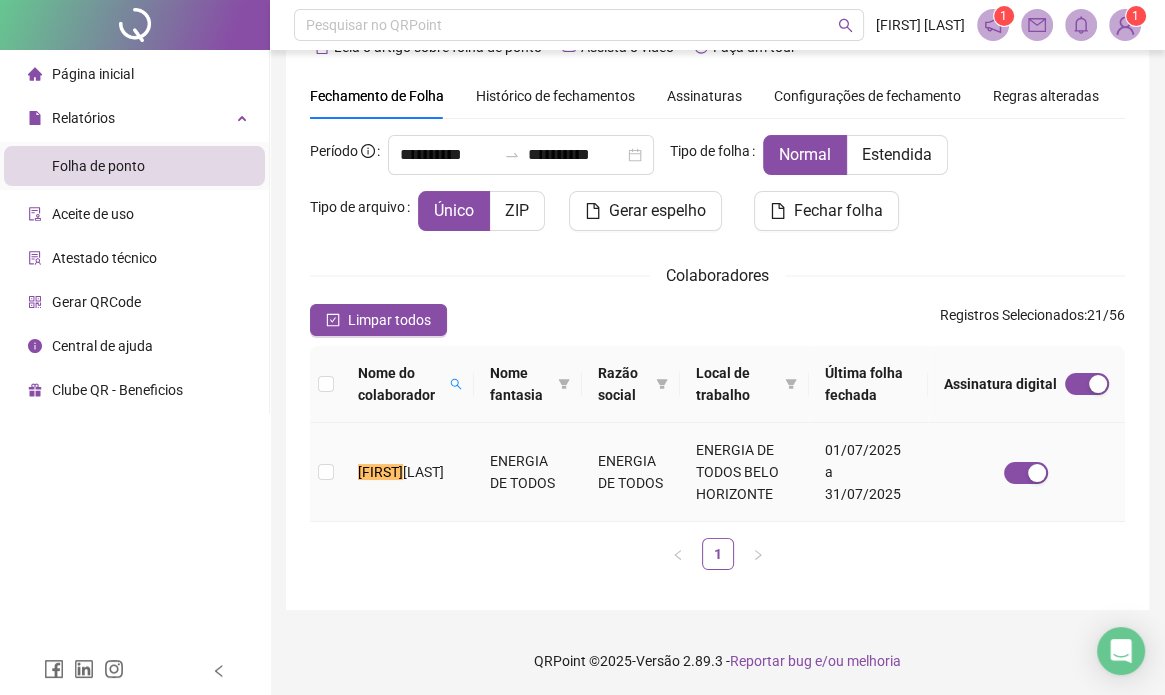 click on "[LAST]" at bounding box center (423, 472) 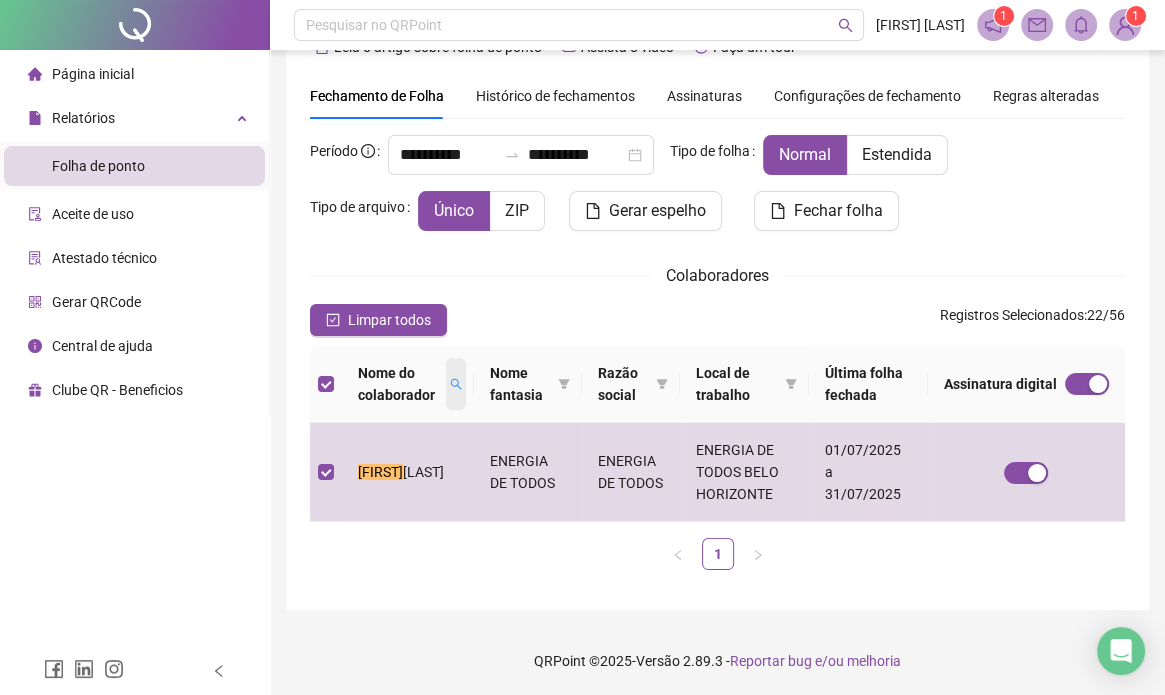 click 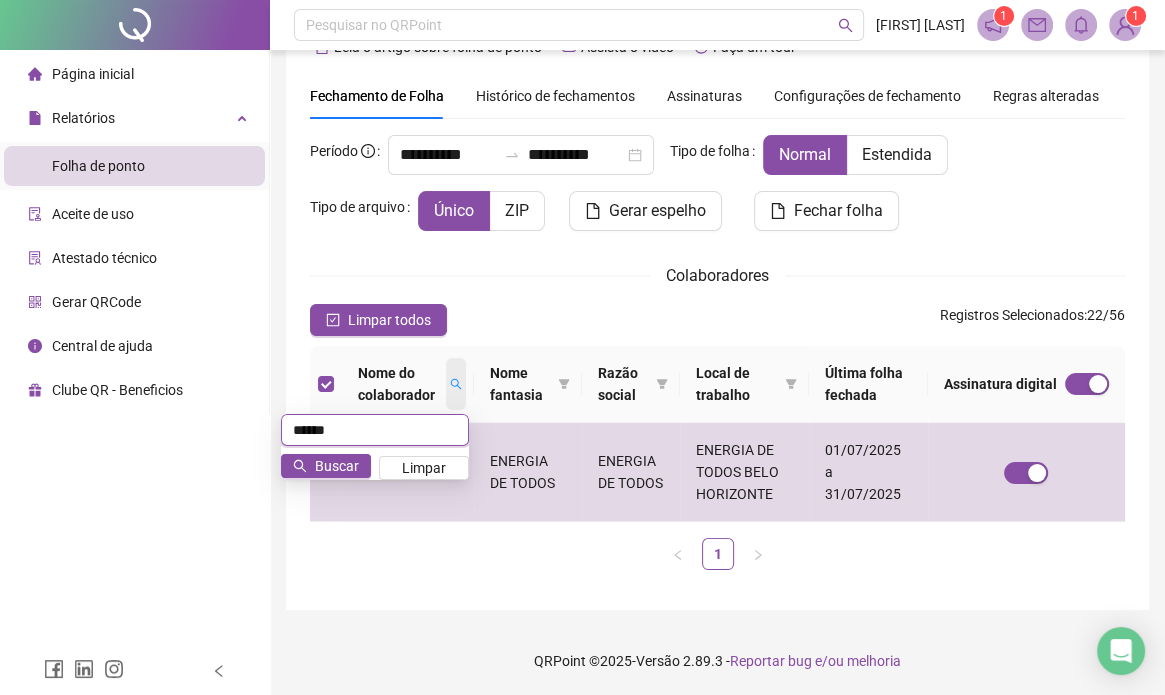 scroll, scrollTop: 85, scrollLeft: 0, axis: vertical 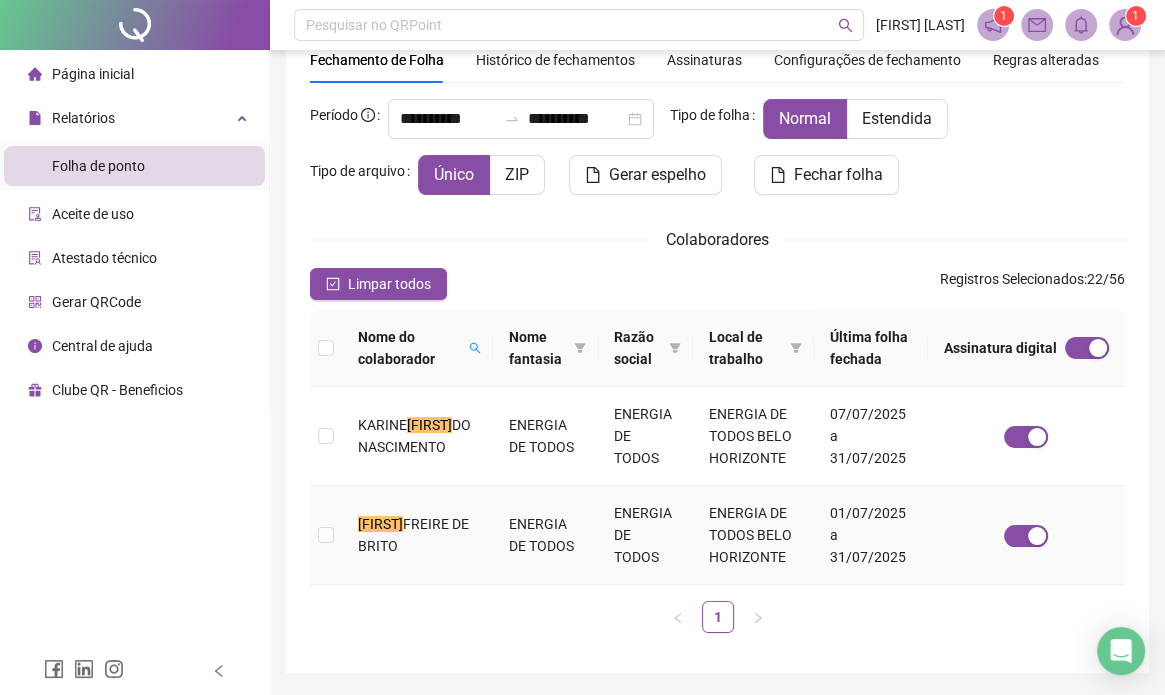 click on "[FIRST] [LAST] [LAST]" at bounding box center [417, 535] 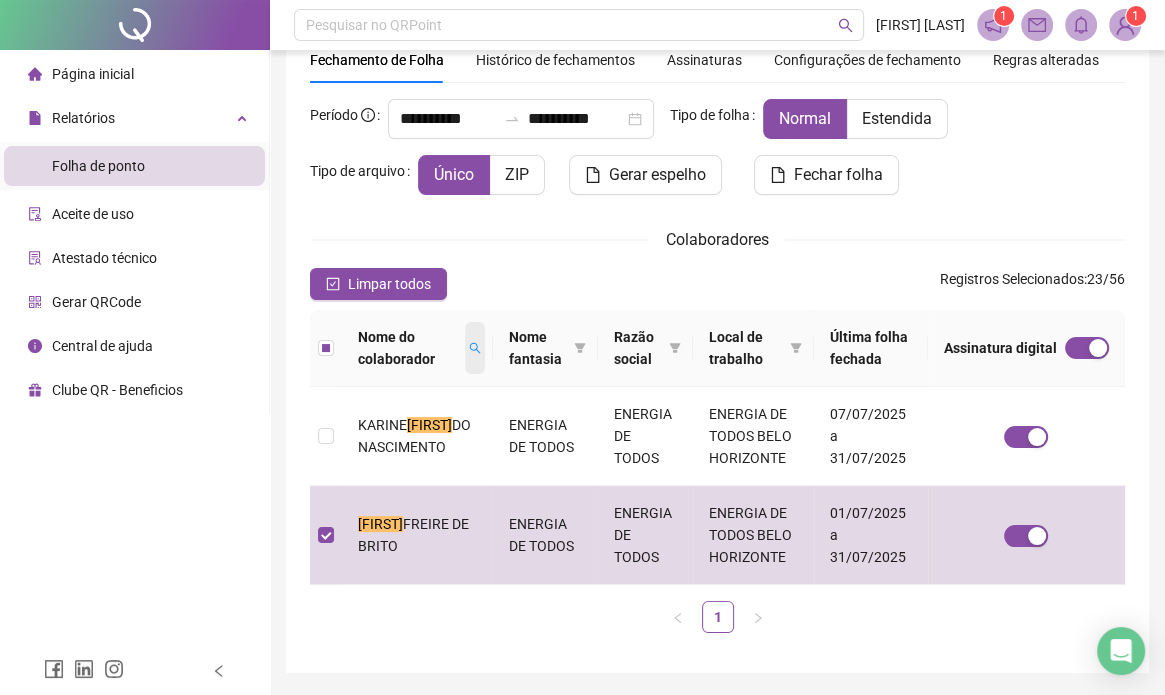 click at bounding box center [475, 348] 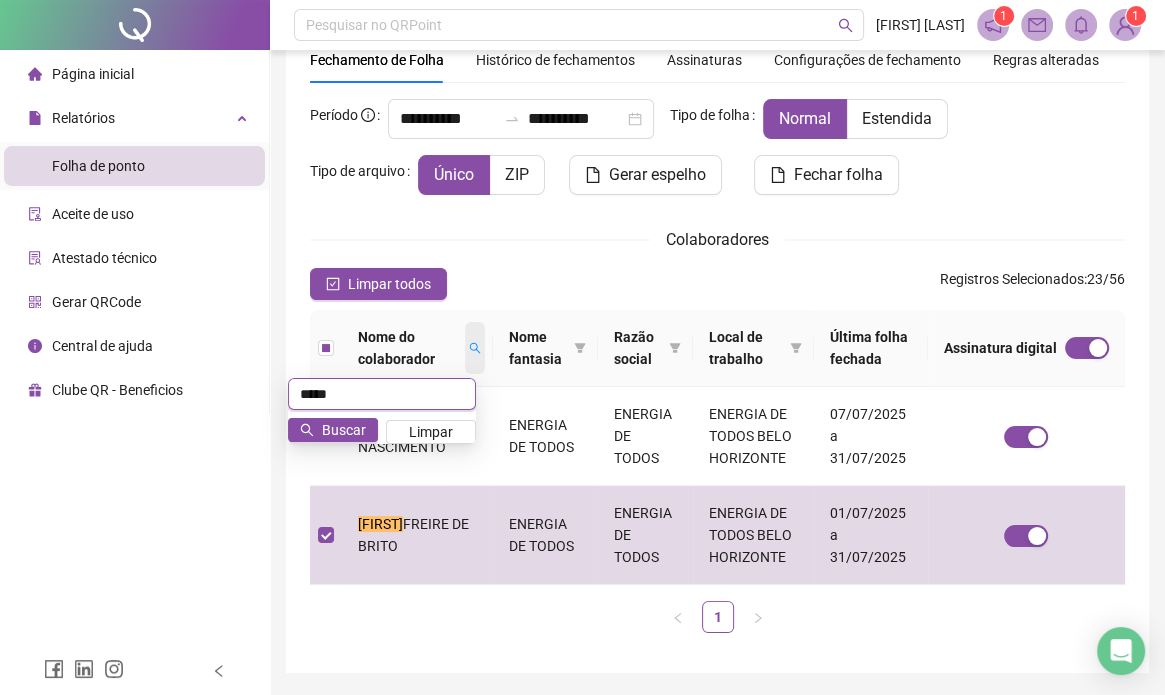 scroll, scrollTop: 49, scrollLeft: 0, axis: vertical 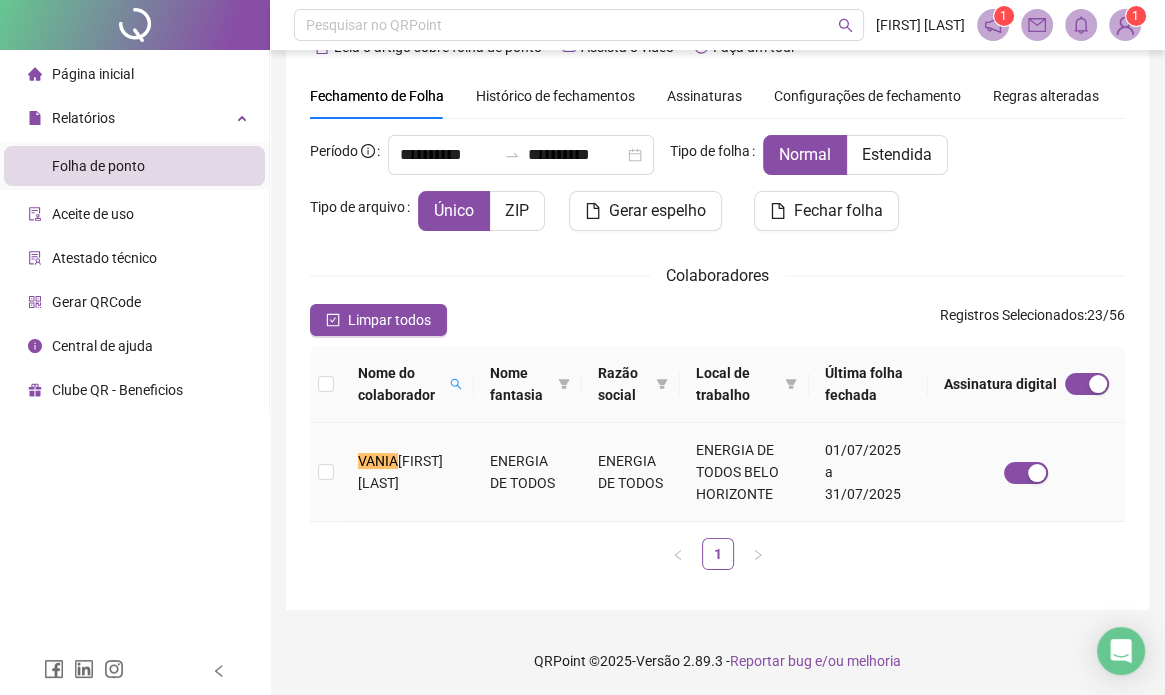 click on "[FIRST] [LAST]" at bounding box center (408, 472) 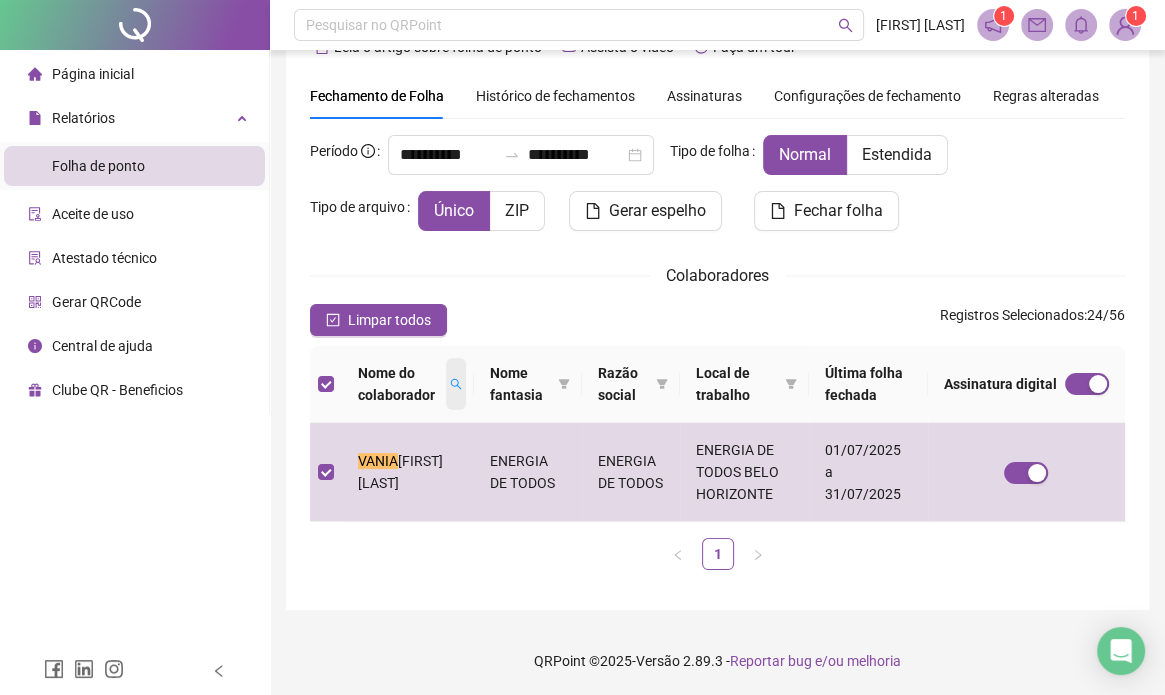 click at bounding box center [456, 384] 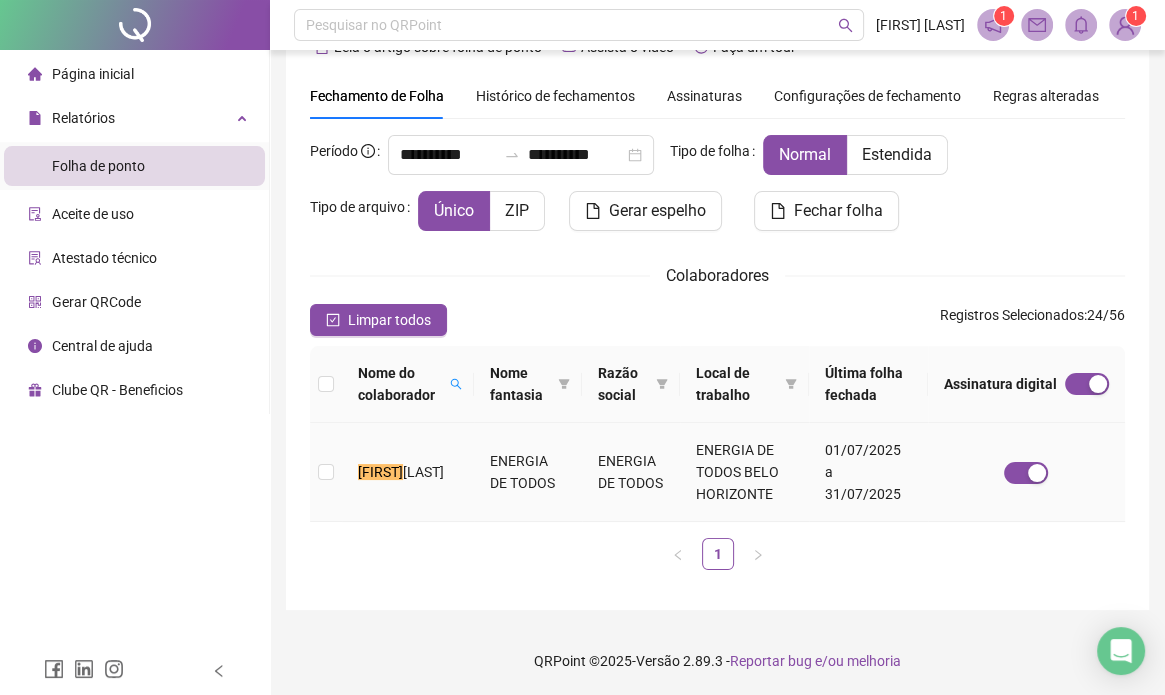 click on "[FIRST] [LAST] [LAST]" at bounding box center (408, 472) 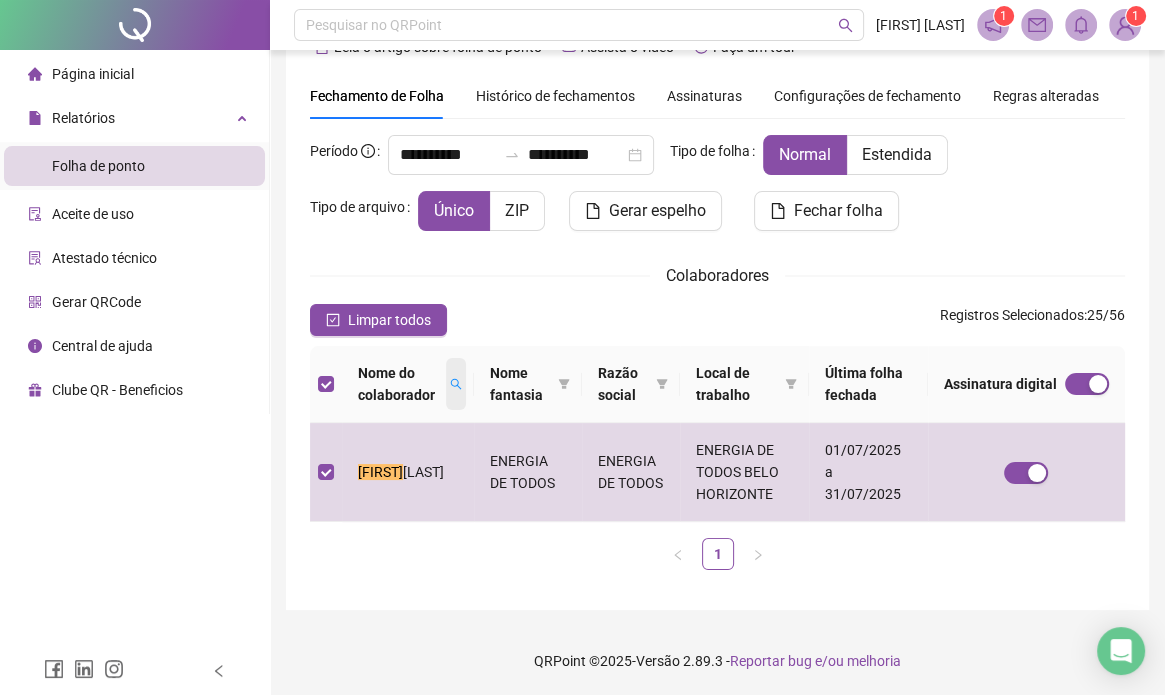 click at bounding box center (456, 384) 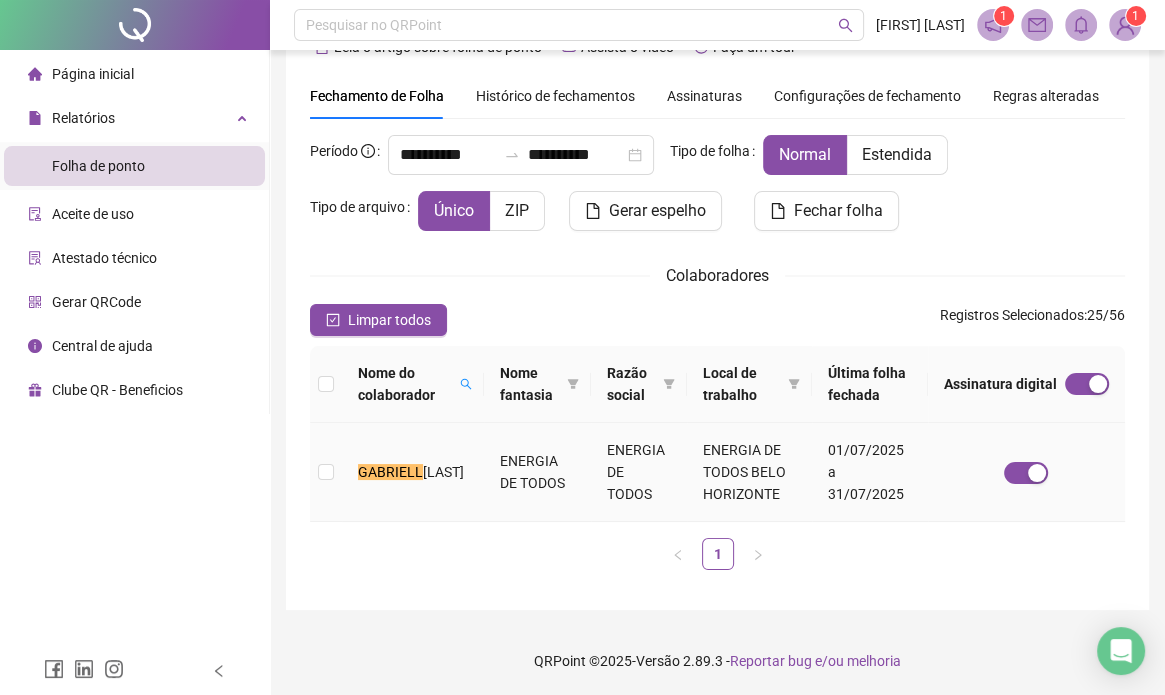 click on "[FIRST] [LAST]" at bounding box center [413, 472] 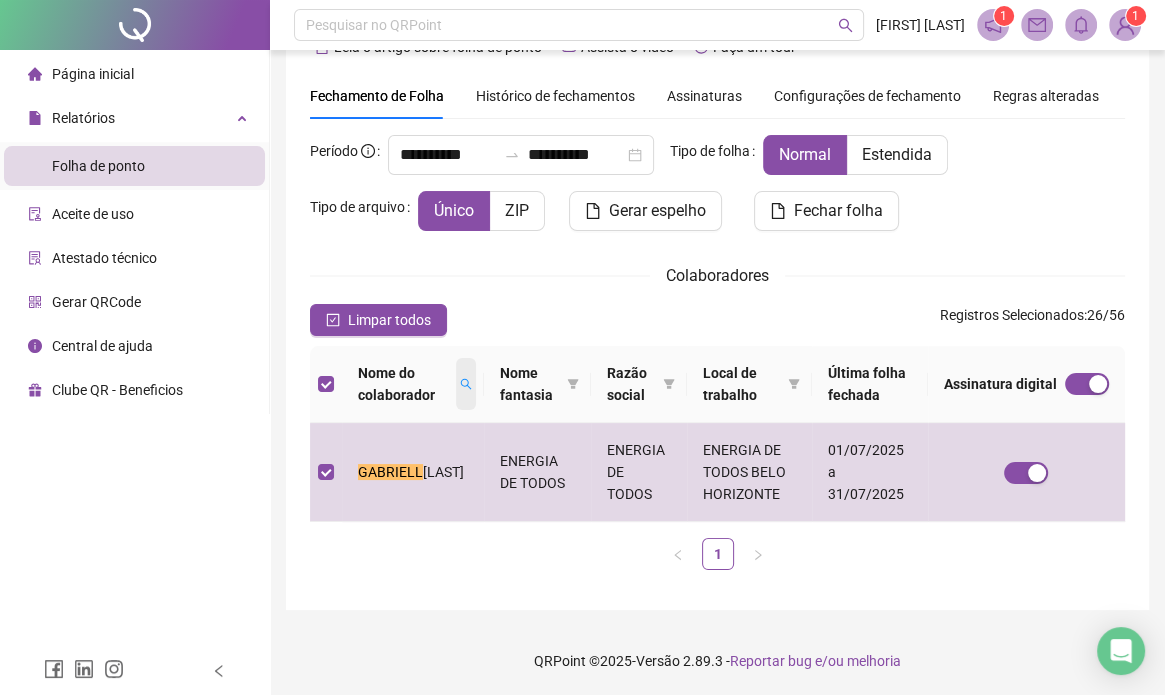 click at bounding box center [466, 384] 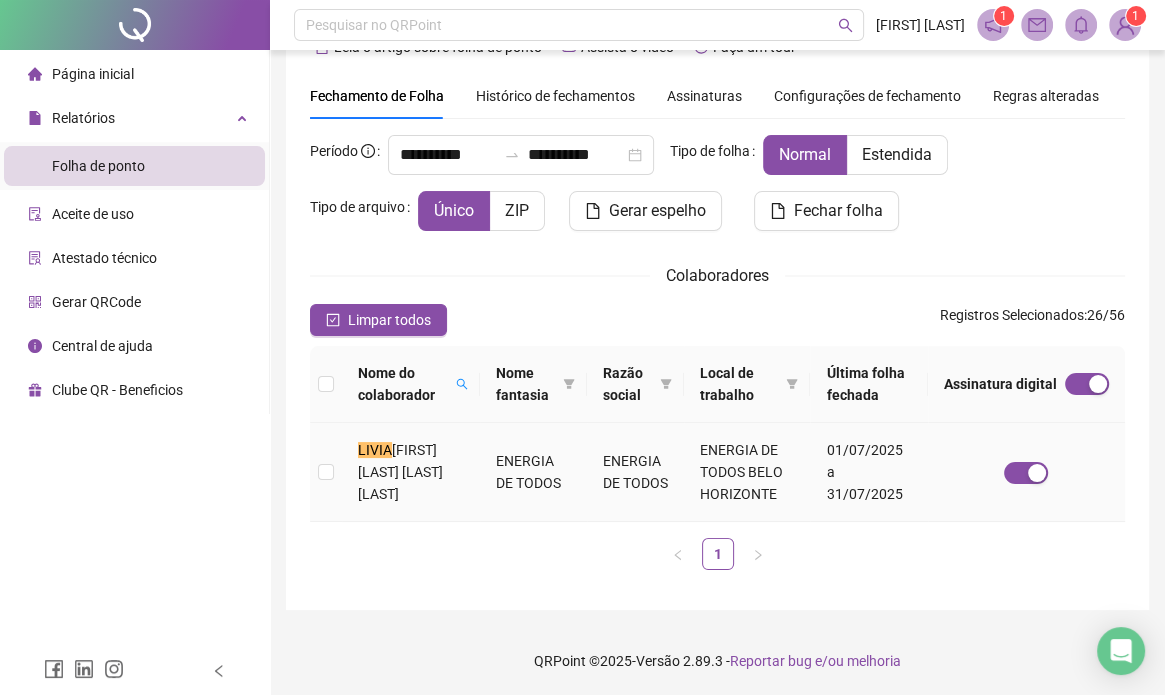 click on "[FIRST] [FIRST] [LAST] [LAST] [LAST]" at bounding box center [411, 472] 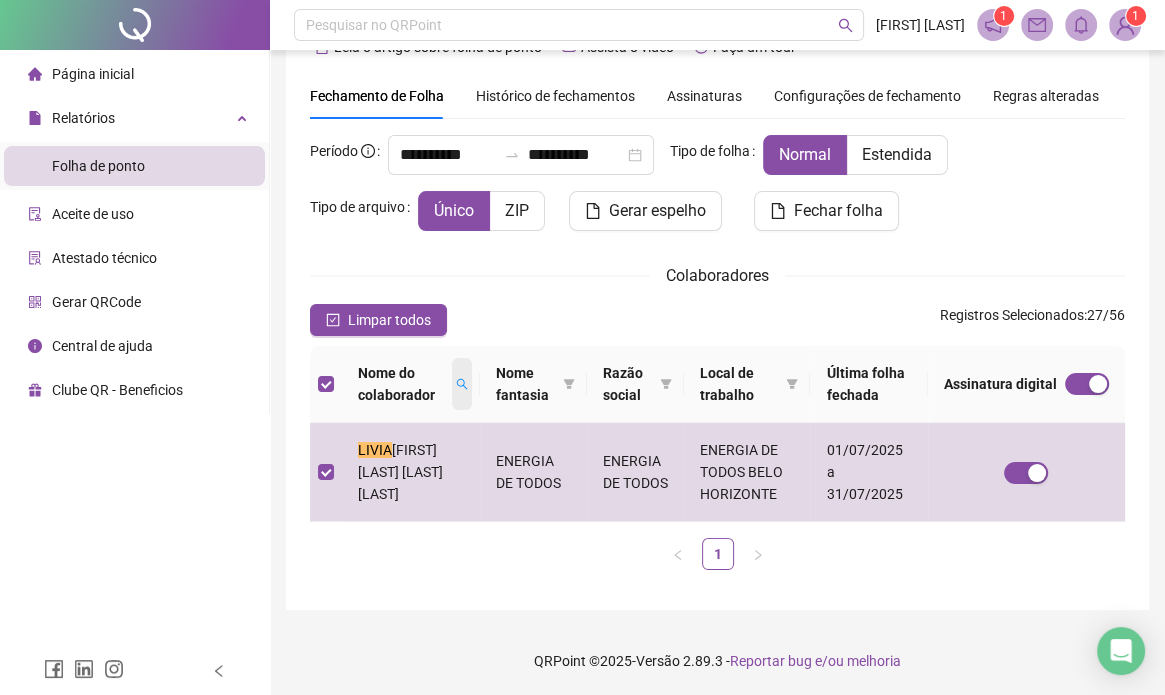 click 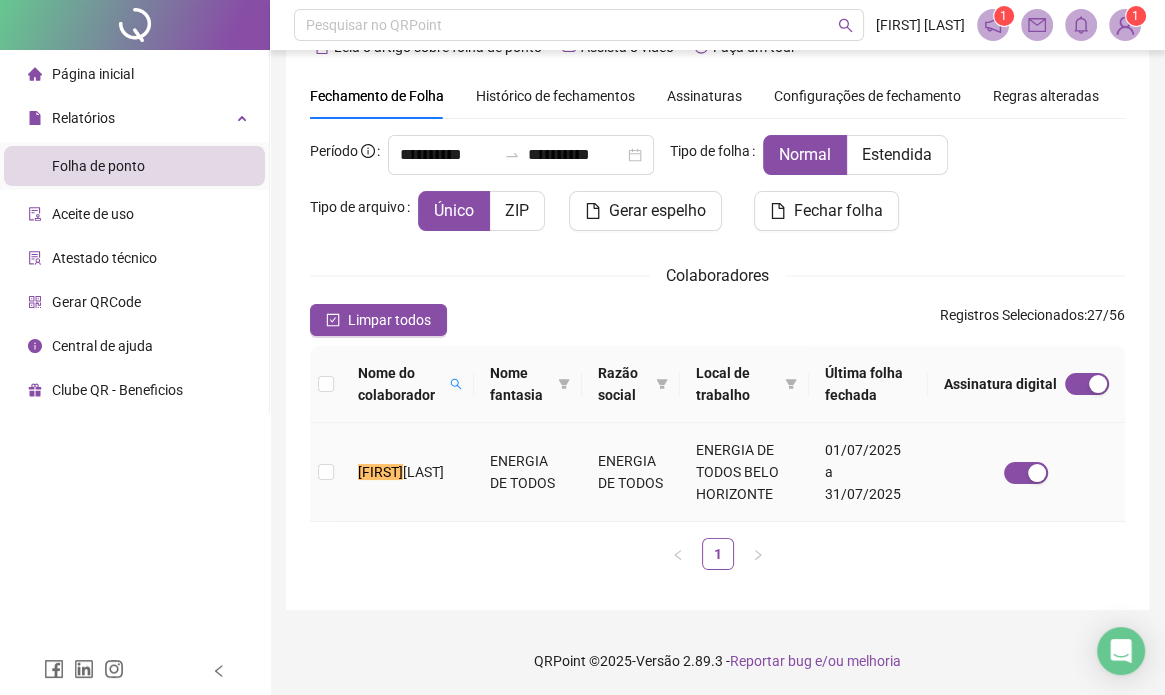 click on "[FIRST]" at bounding box center (380, 472) 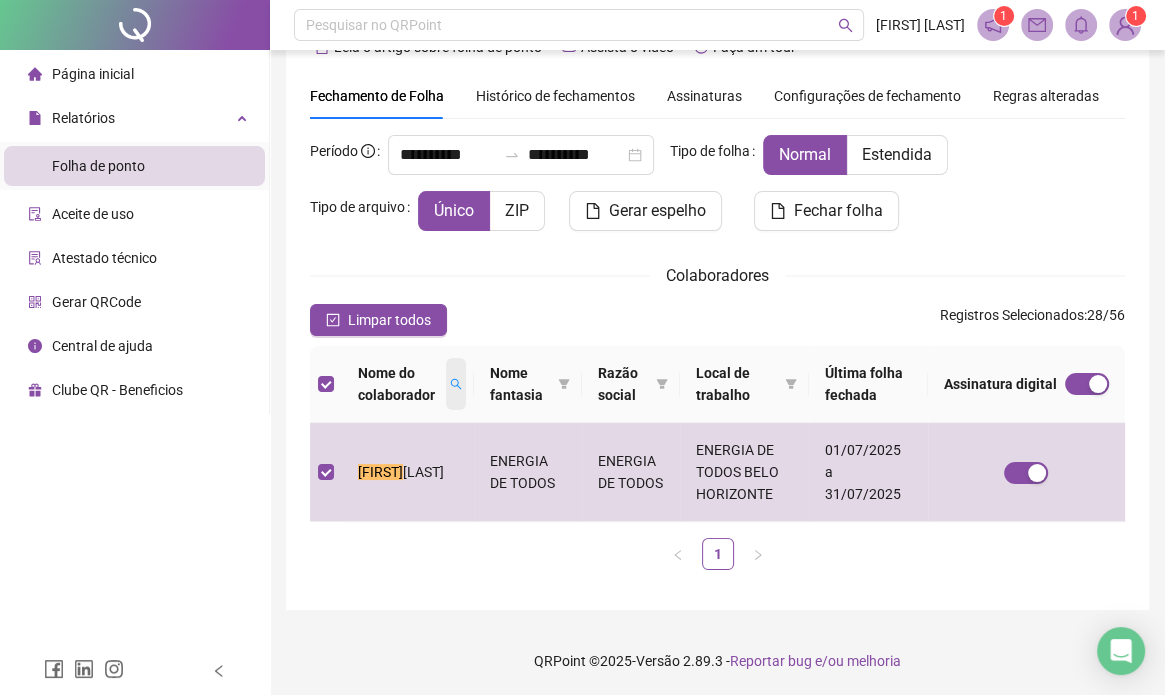 click 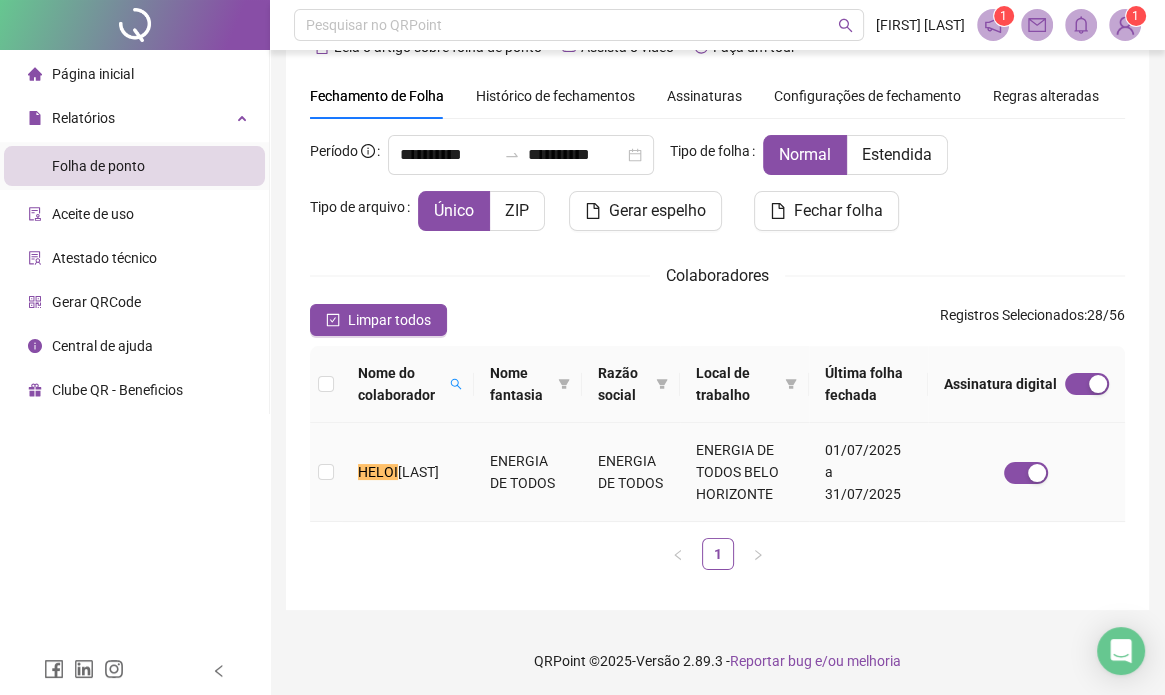 click on "[LAST]" at bounding box center (418, 472) 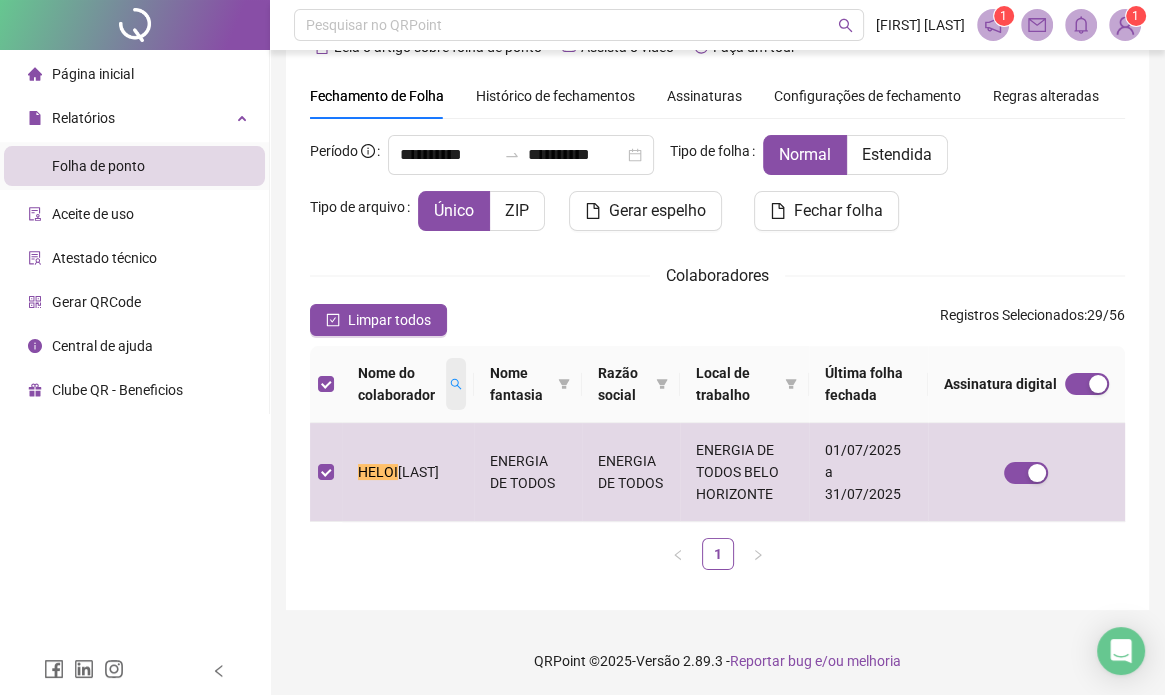 click 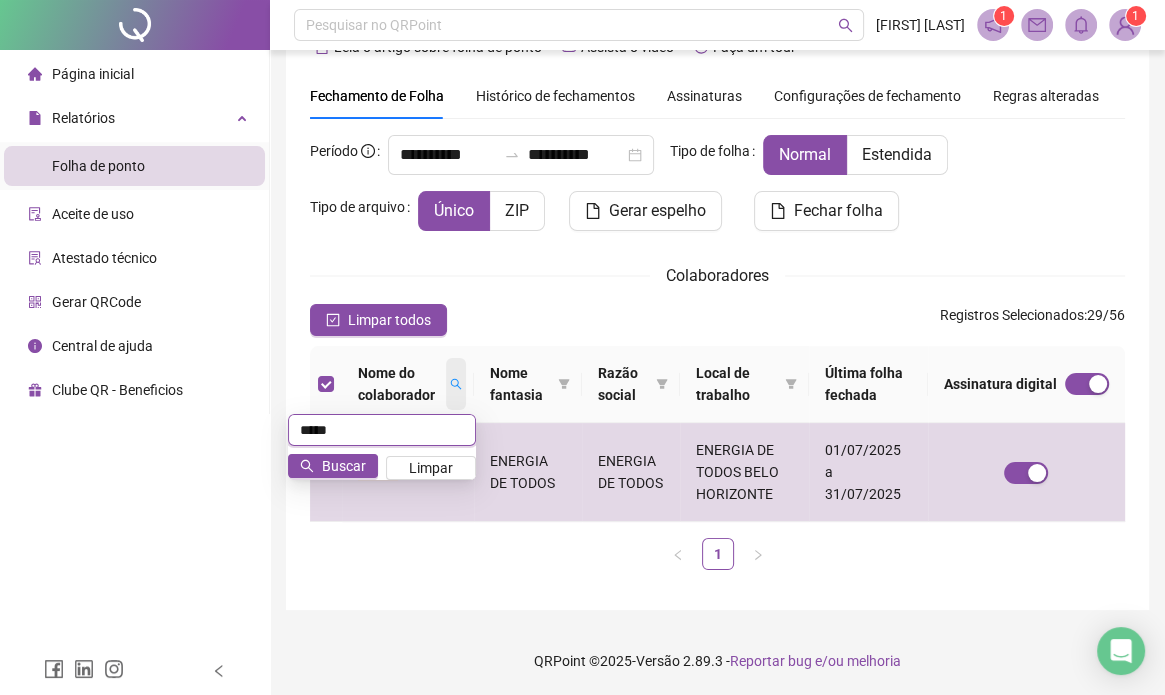 type on "*****" 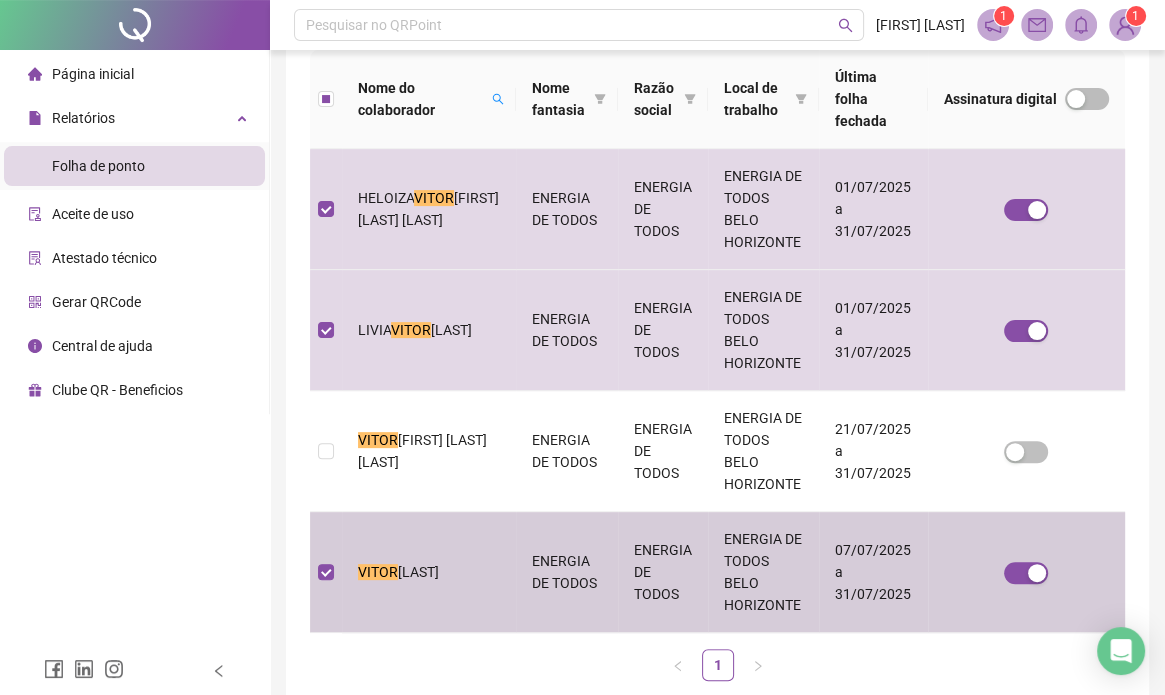 click on "[FIRST] [LAST] [LAST]" at bounding box center (422, 451) 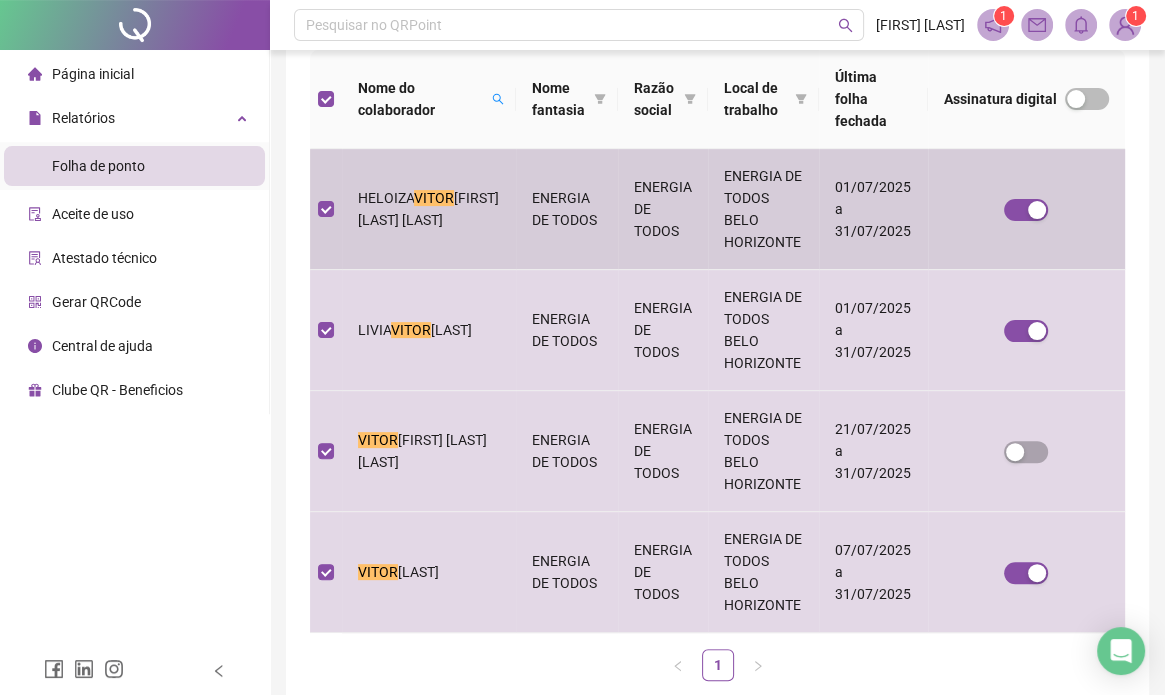 scroll, scrollTop: 85, scrollLeft: 0, axis: vertical 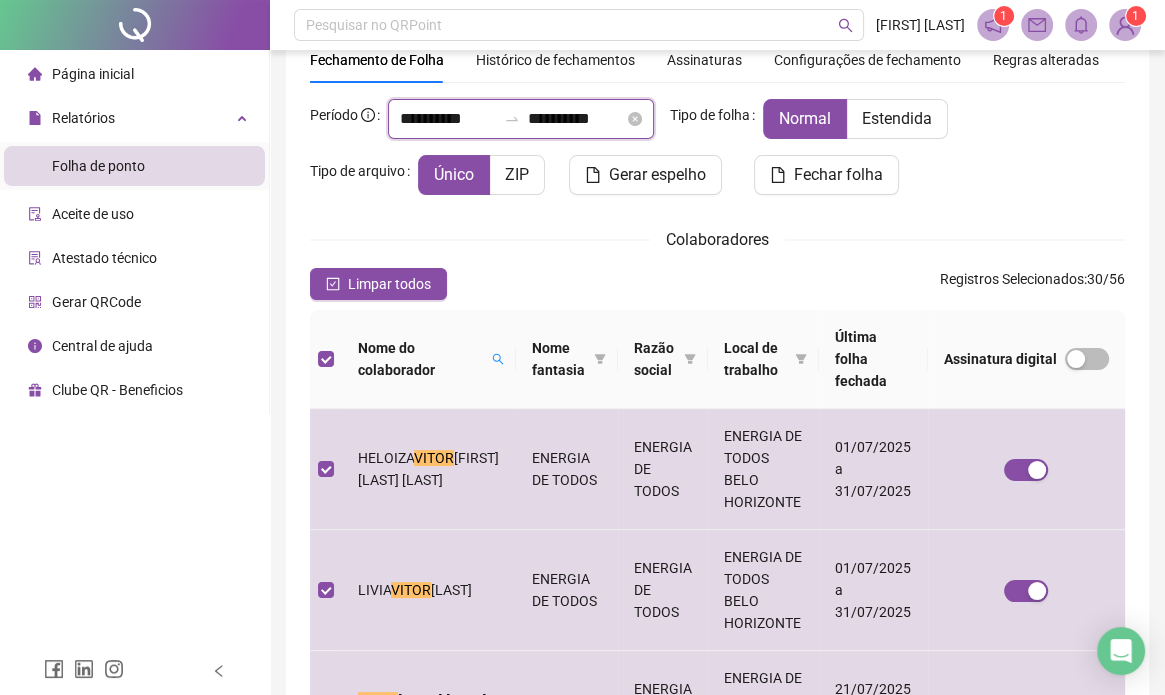 click on "**********" at bounding box center [448, 119] 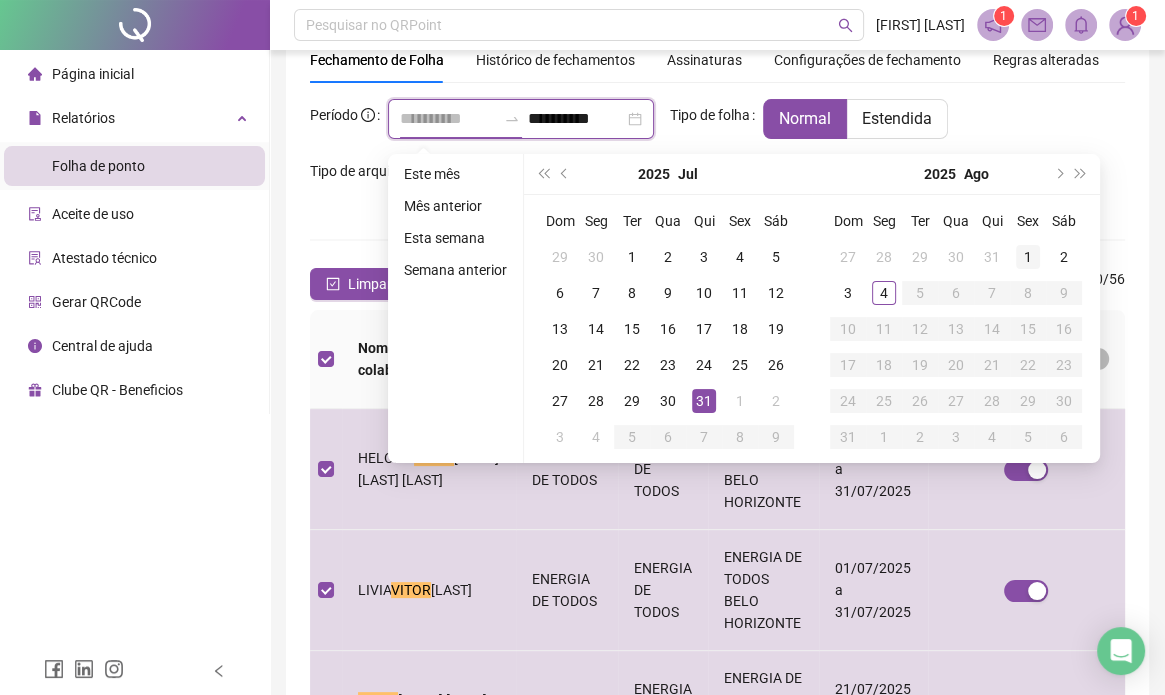 type on "**********" 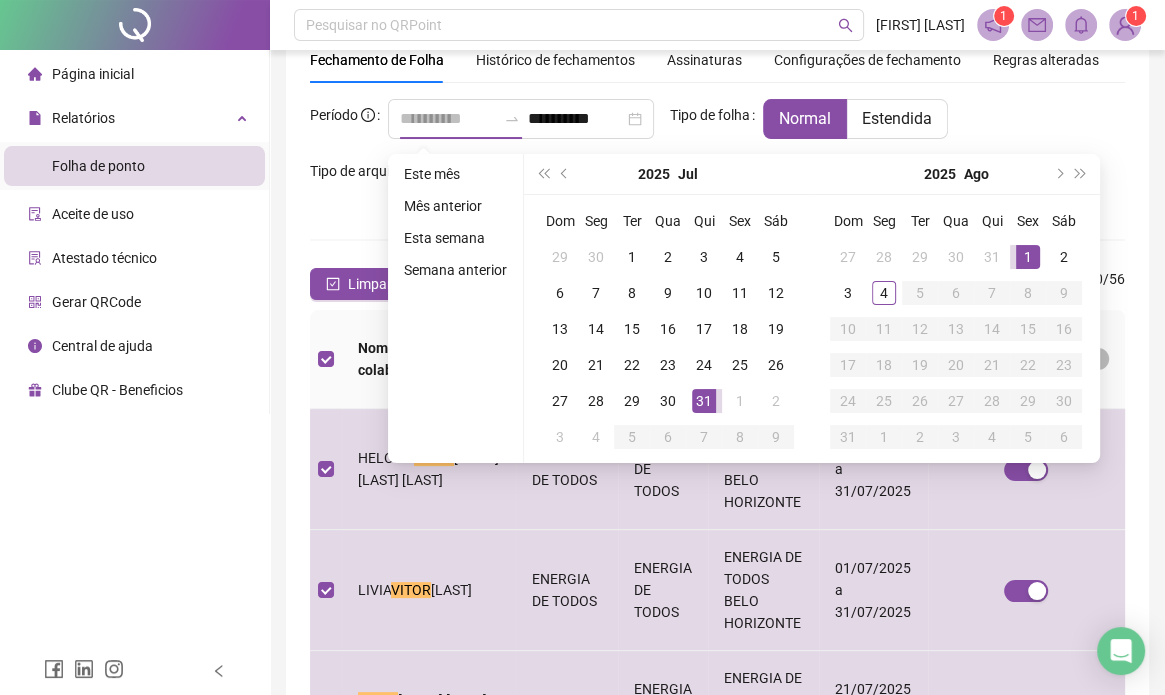 click on "1" at bounding box center (1028, 257) 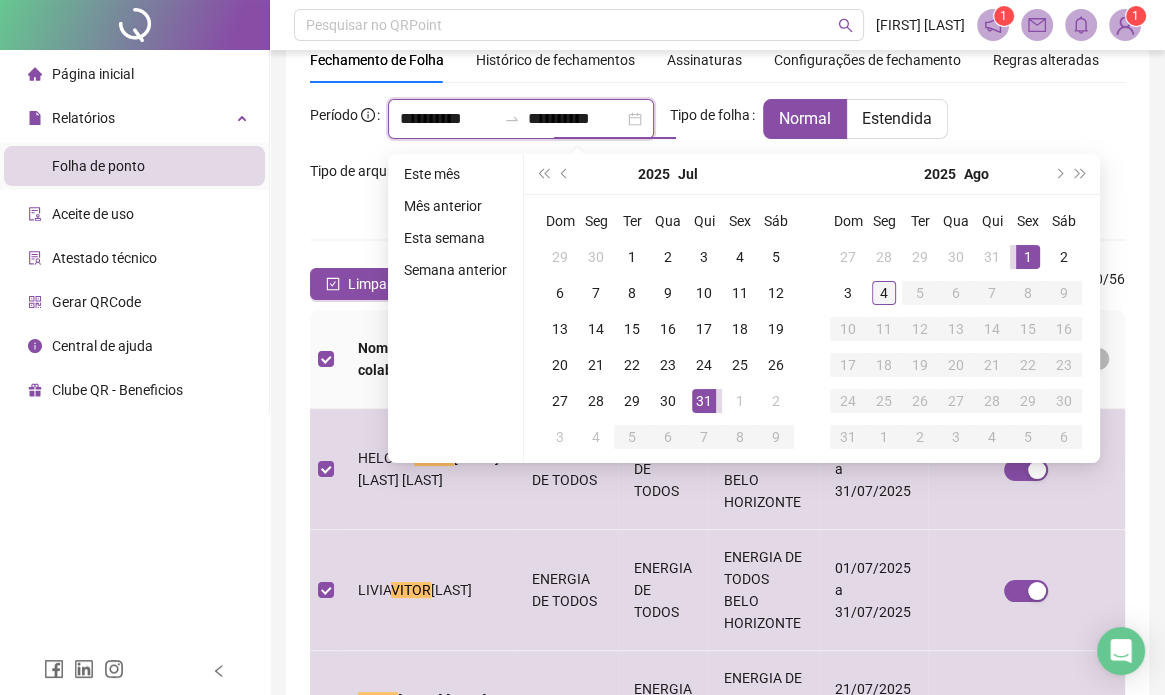type on "**********" 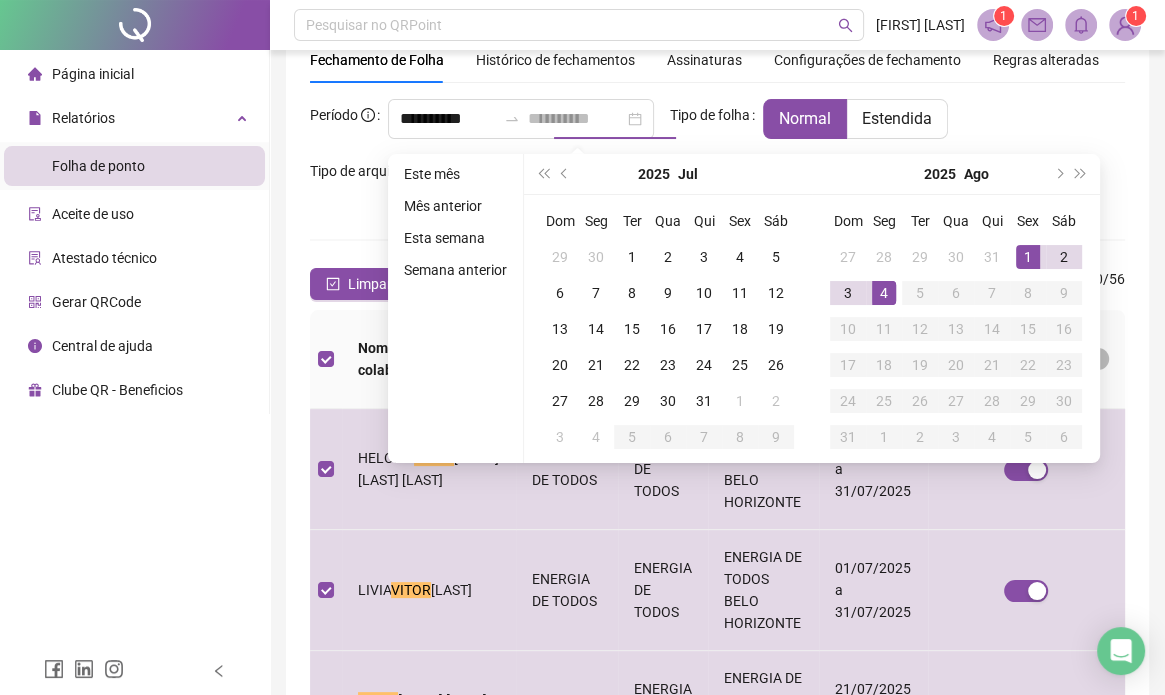 click on "4" at bounding box center [884, 293] 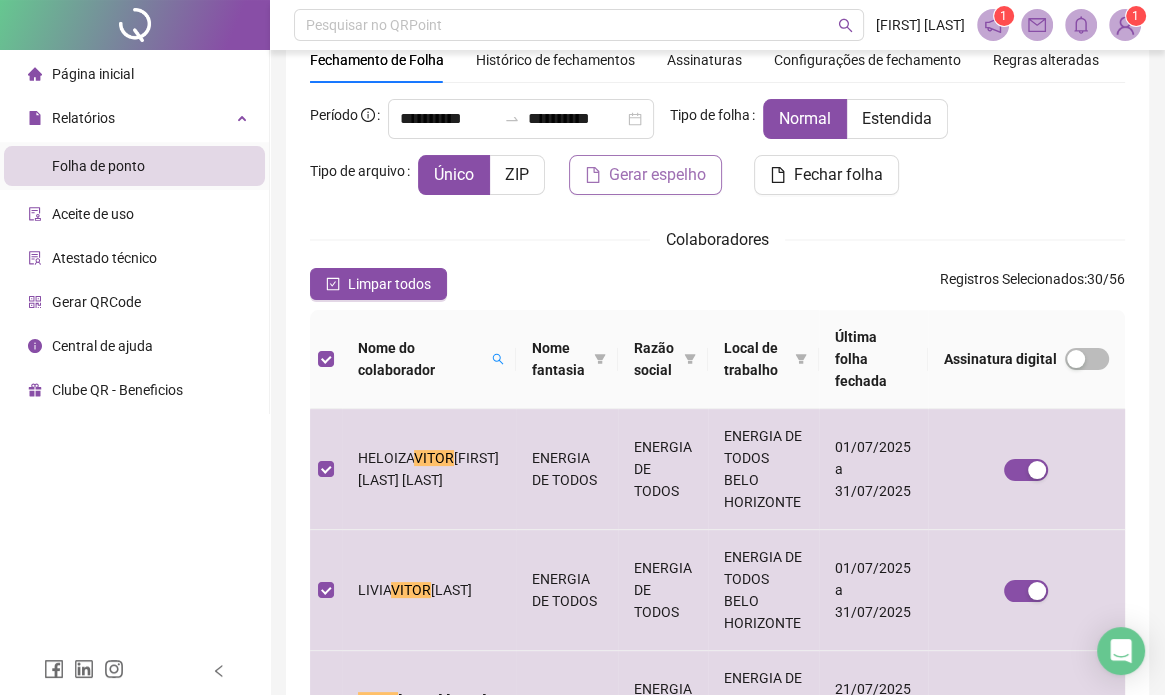click on "Gerar espelho" at bounding box center [657, 175] 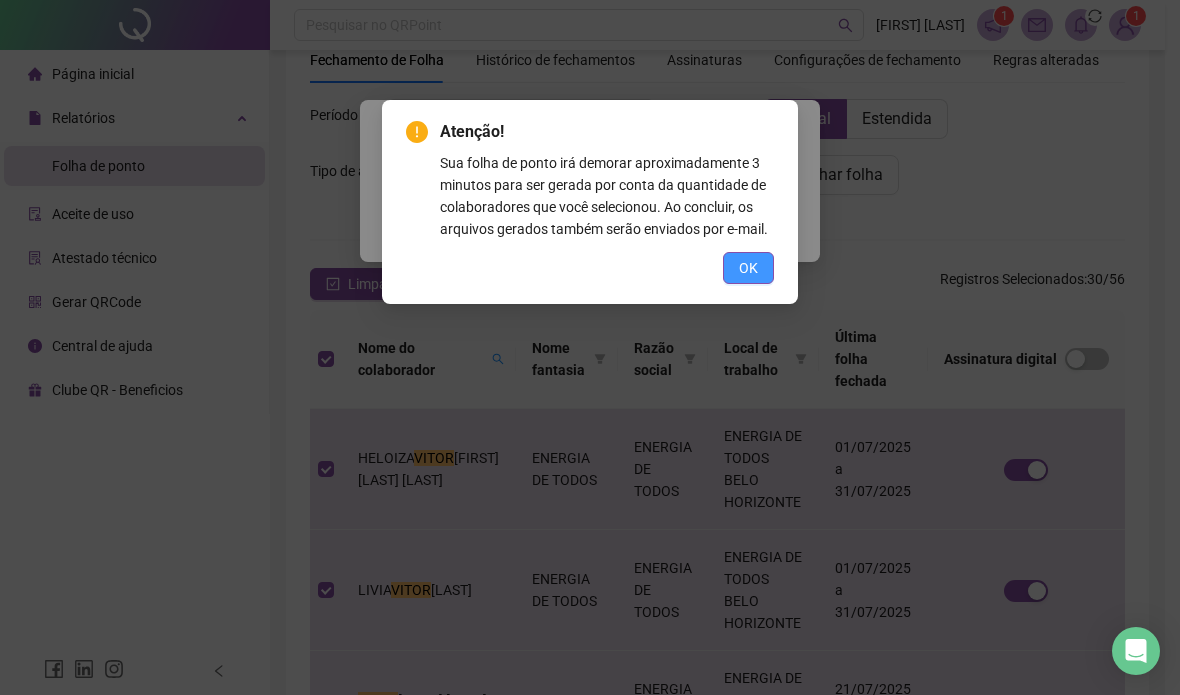 click on "OK" at bounding box center (748, 268) 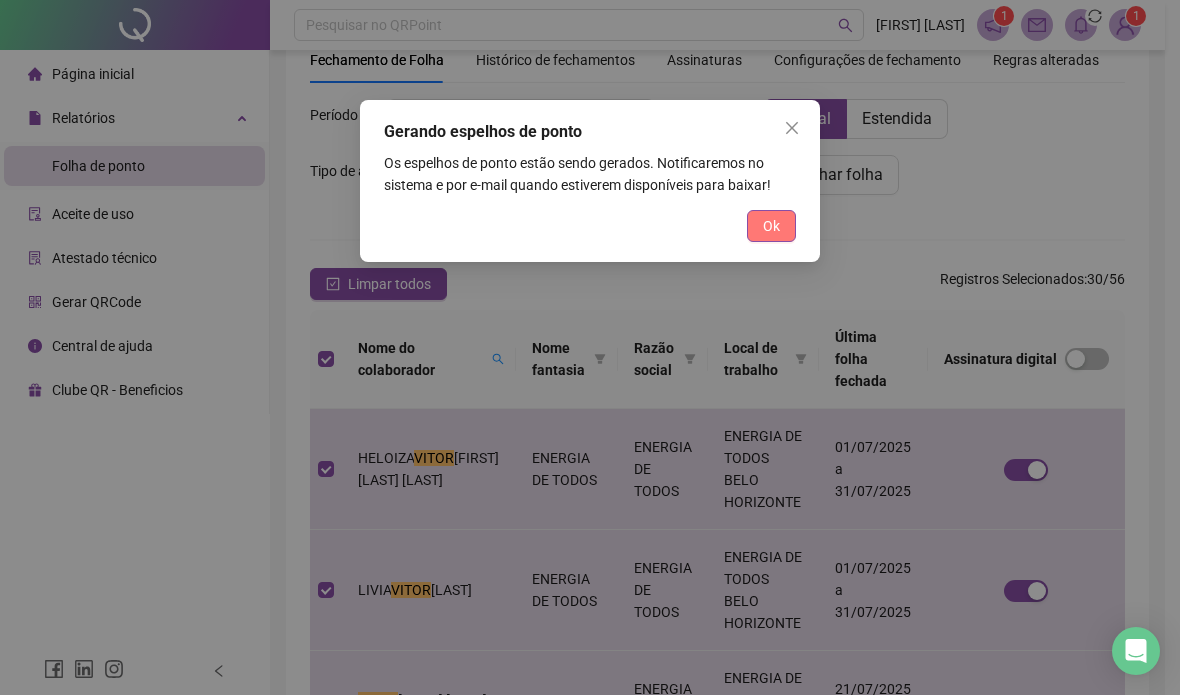 click on "Ok" at bounding box center [771, 226] 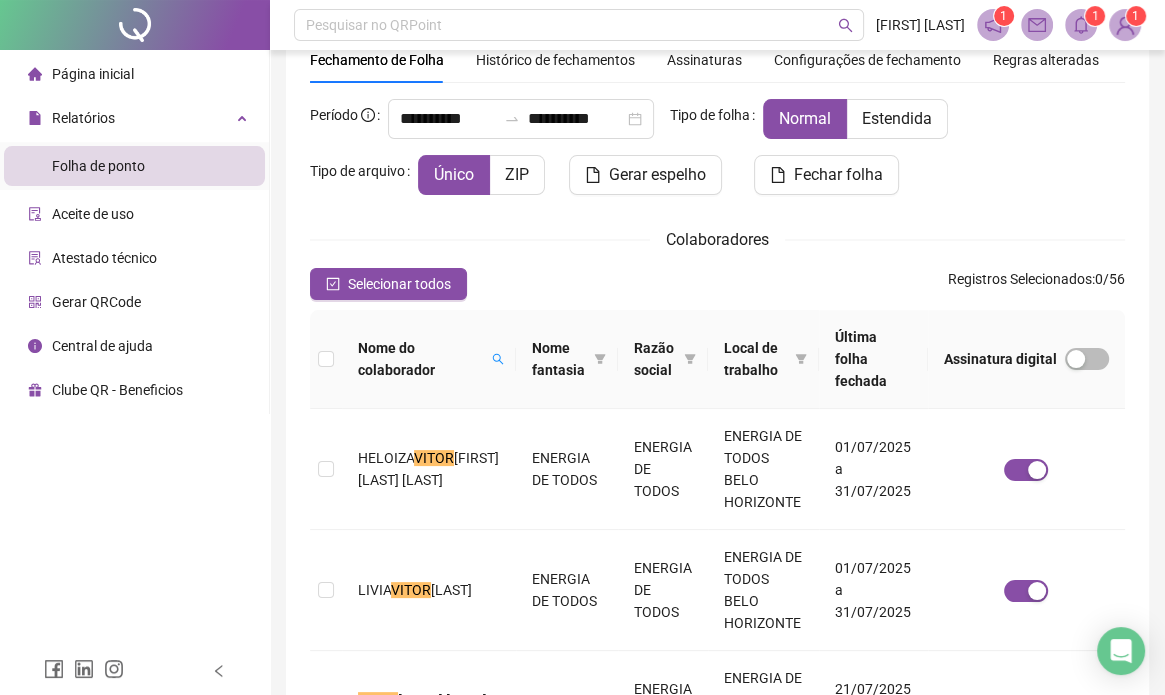 click 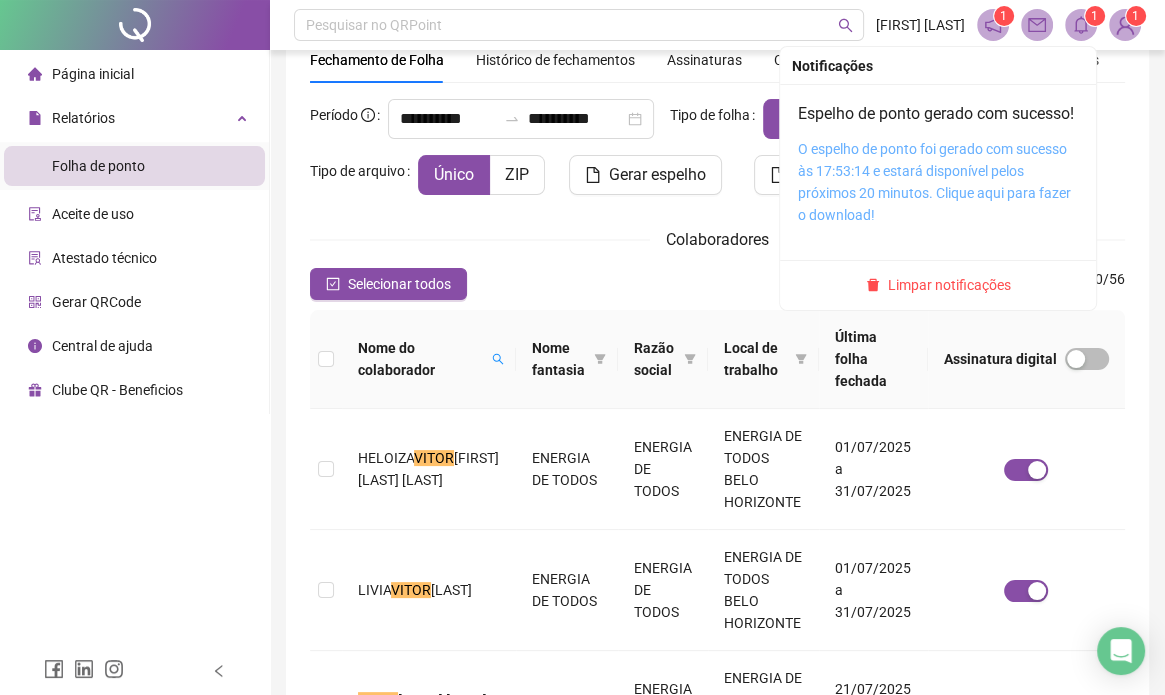 click on "O espelho de ponto foi gerado com sucesso às 17:53:14 e estará disponível pelos próximos 20 minutos.
Clique aqui para fazer o download!" at bounding box center (934, 182) 